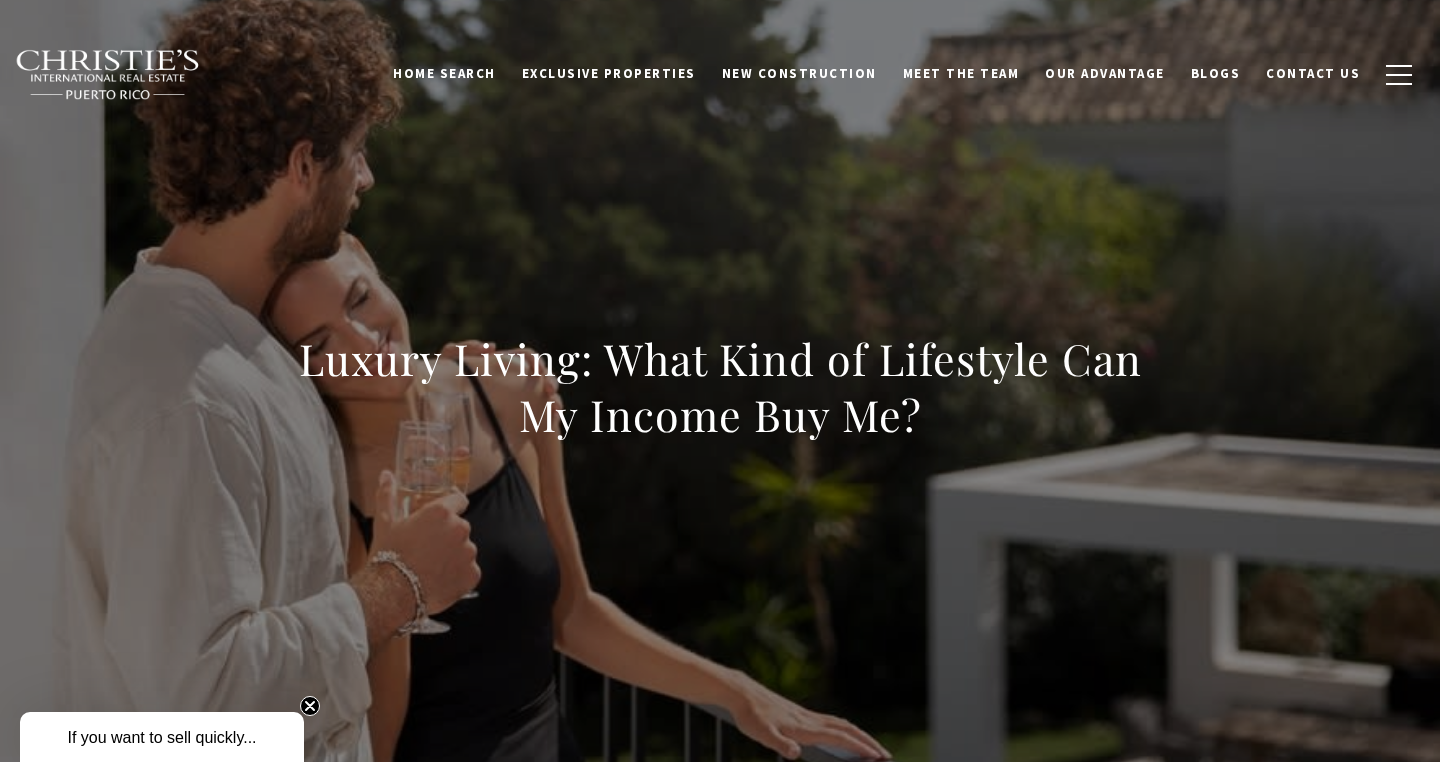 scroll, scrollTop: 0, scrollLeft: 0, axis: both 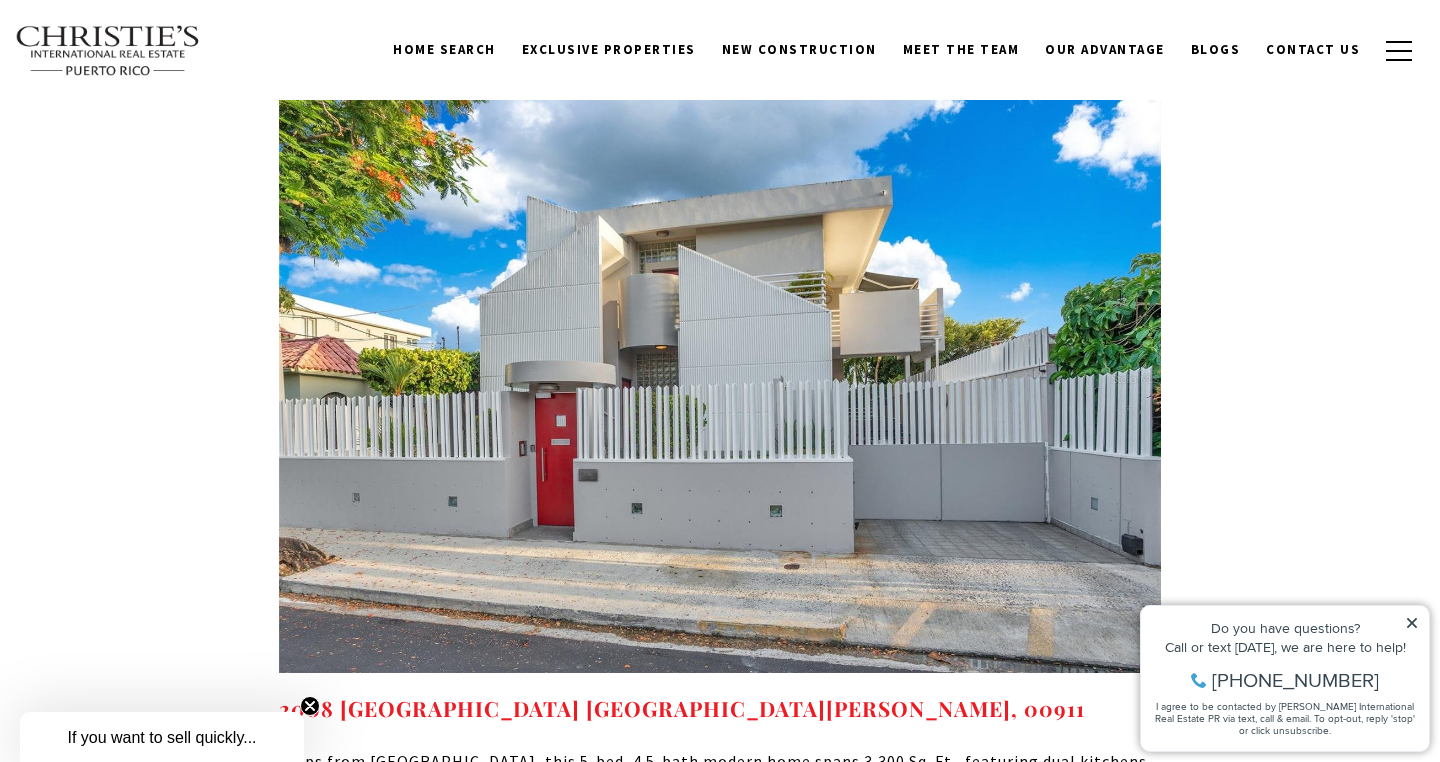 click 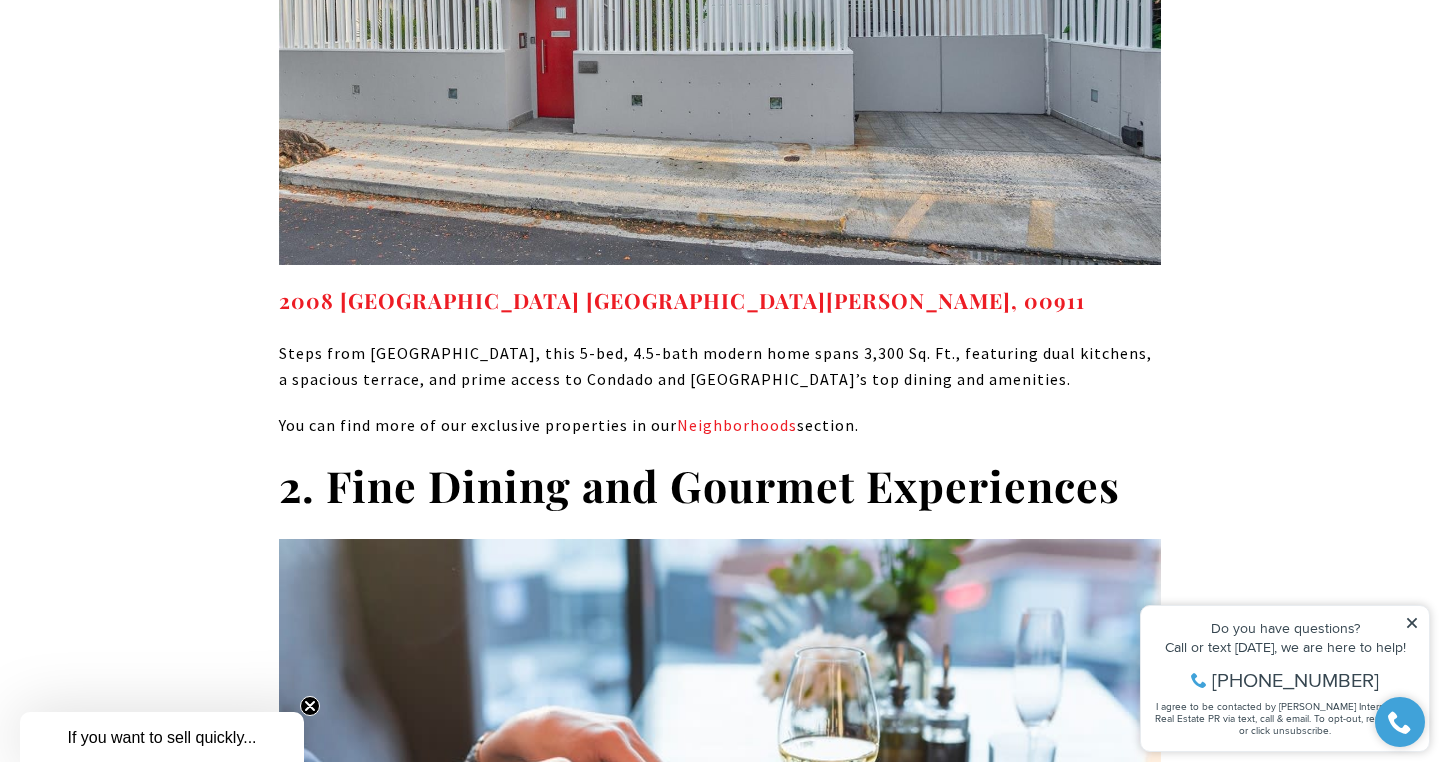 scroll, scrollTop: 6666, scrollLeft: 0, axis: vertical 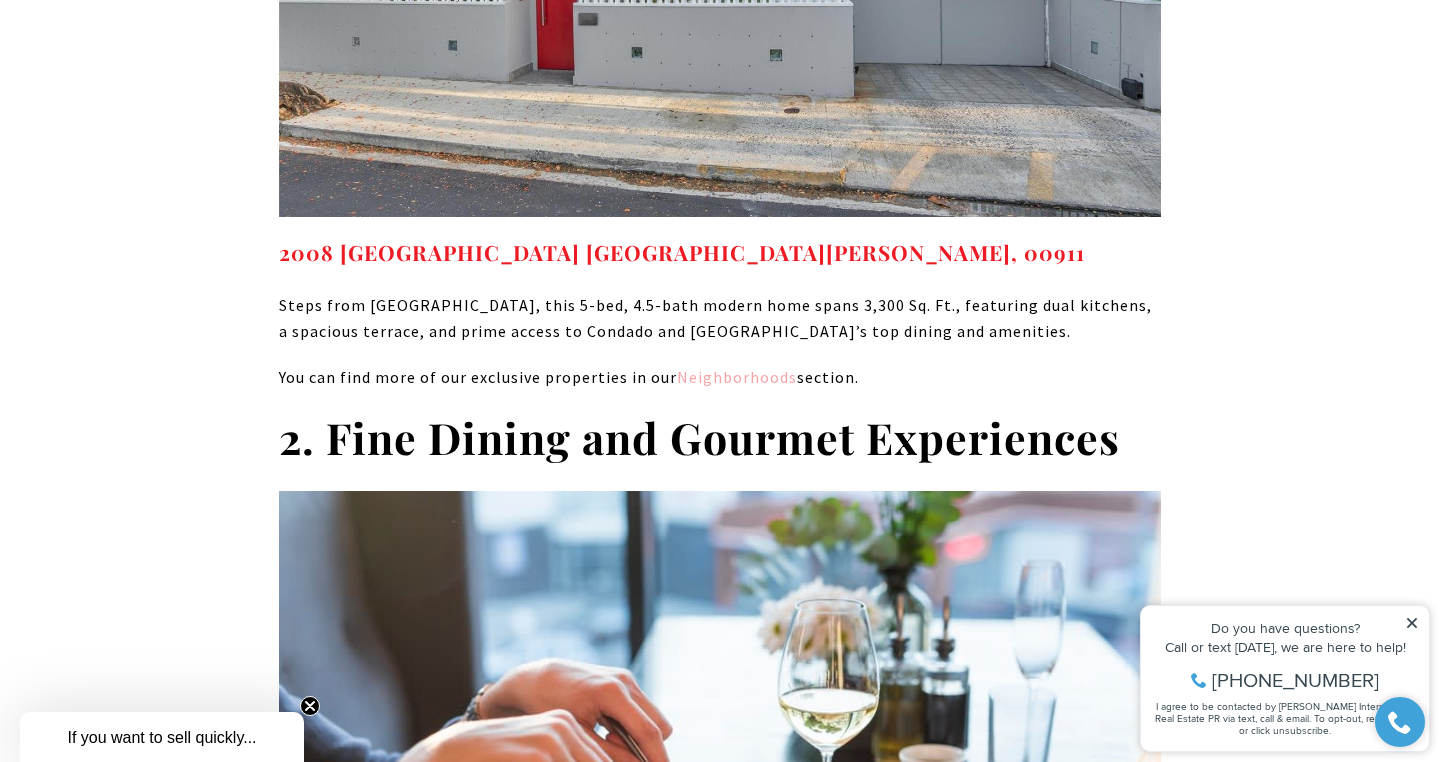 click on "Neighborhoods" at bounding box center (737, 377) 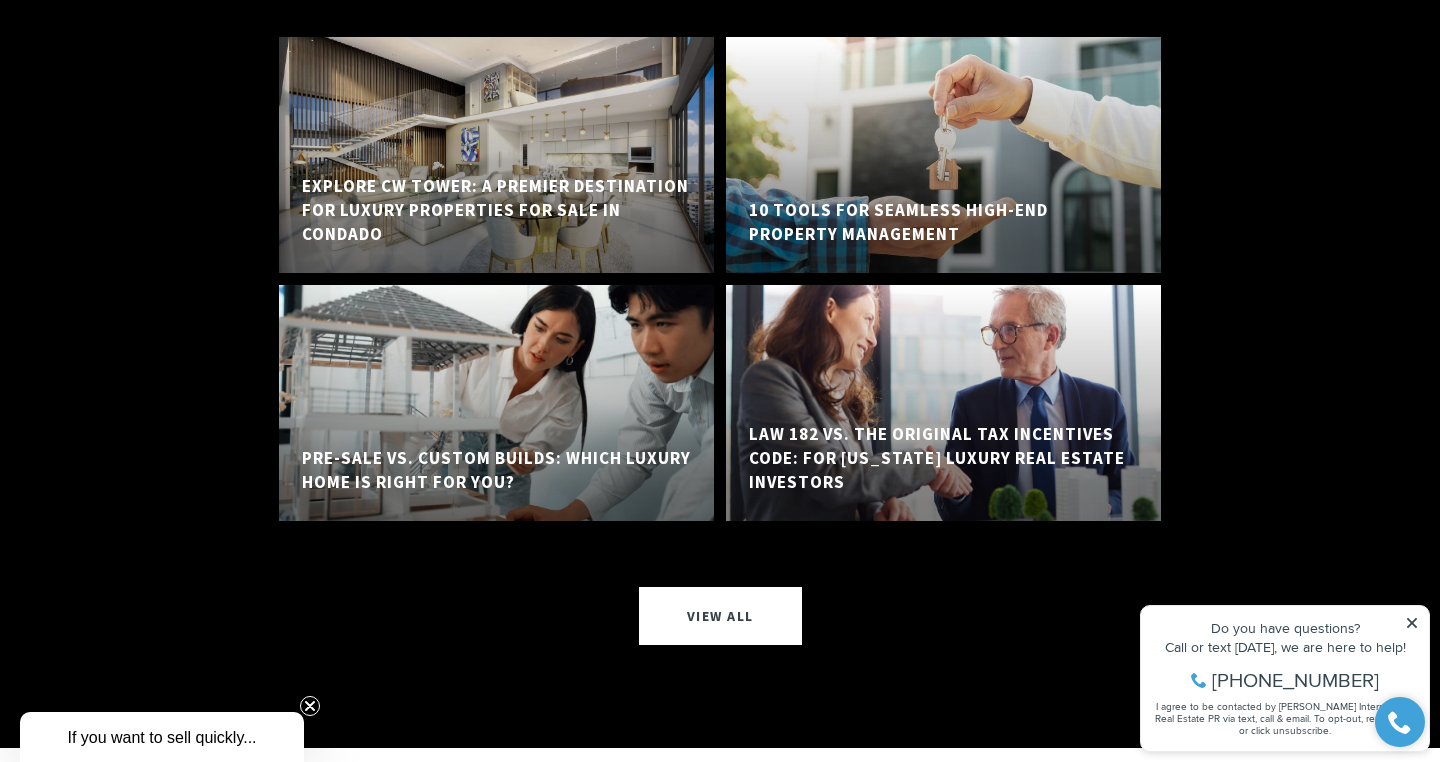 scroll, scrollTop: 22507, scrollLeft: 0, axis: vertical 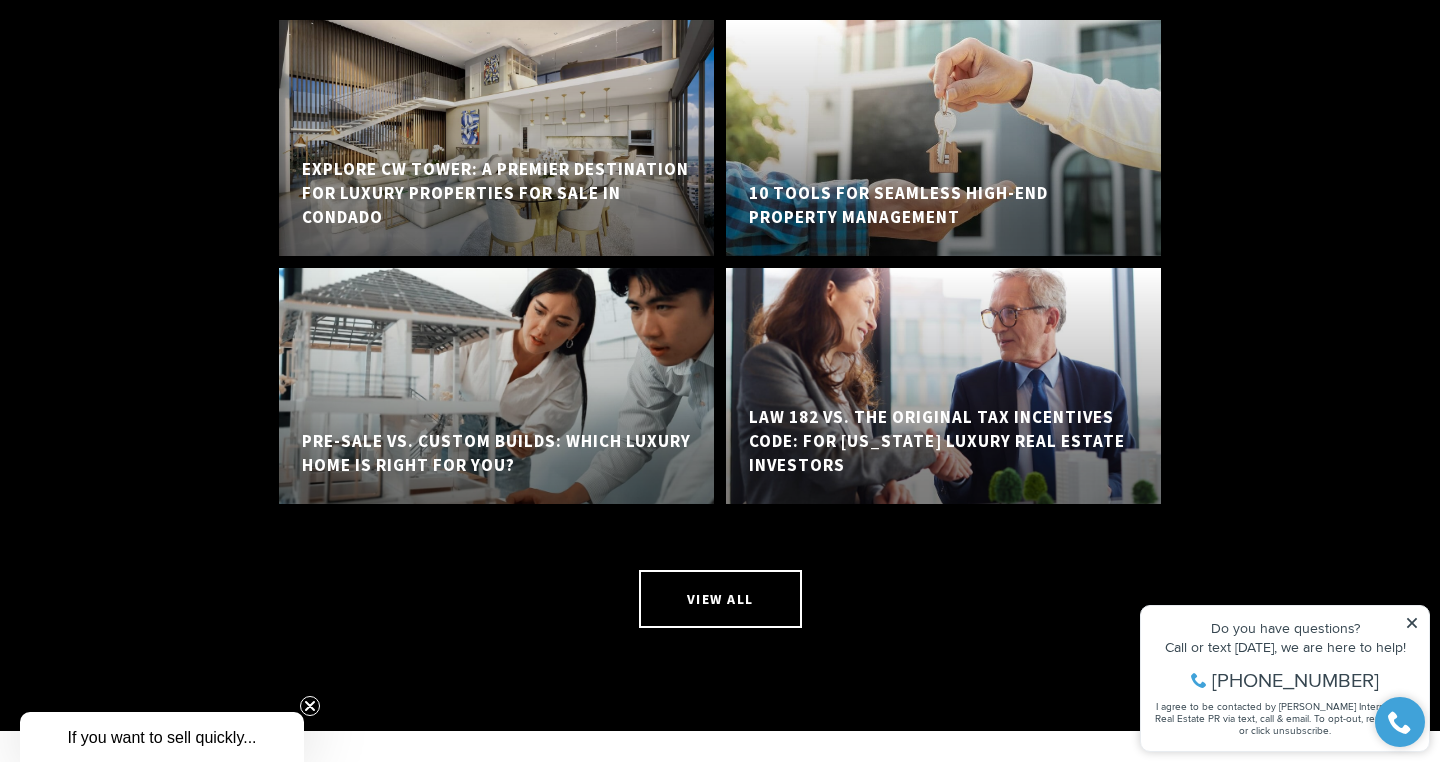 click on "View All" at bounding box center (720, 599) 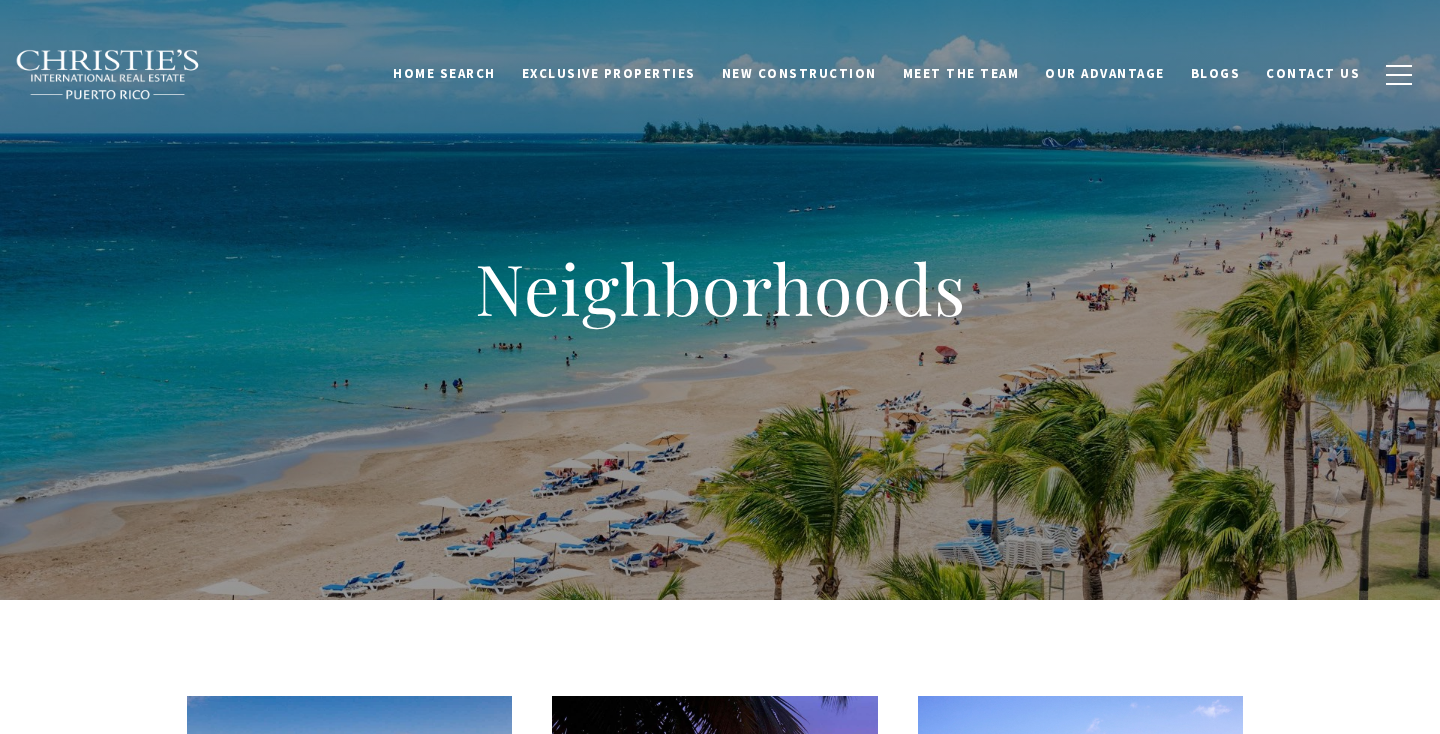 scroll, scrollTop: 68, scrollLeft: 0, axis: vertical 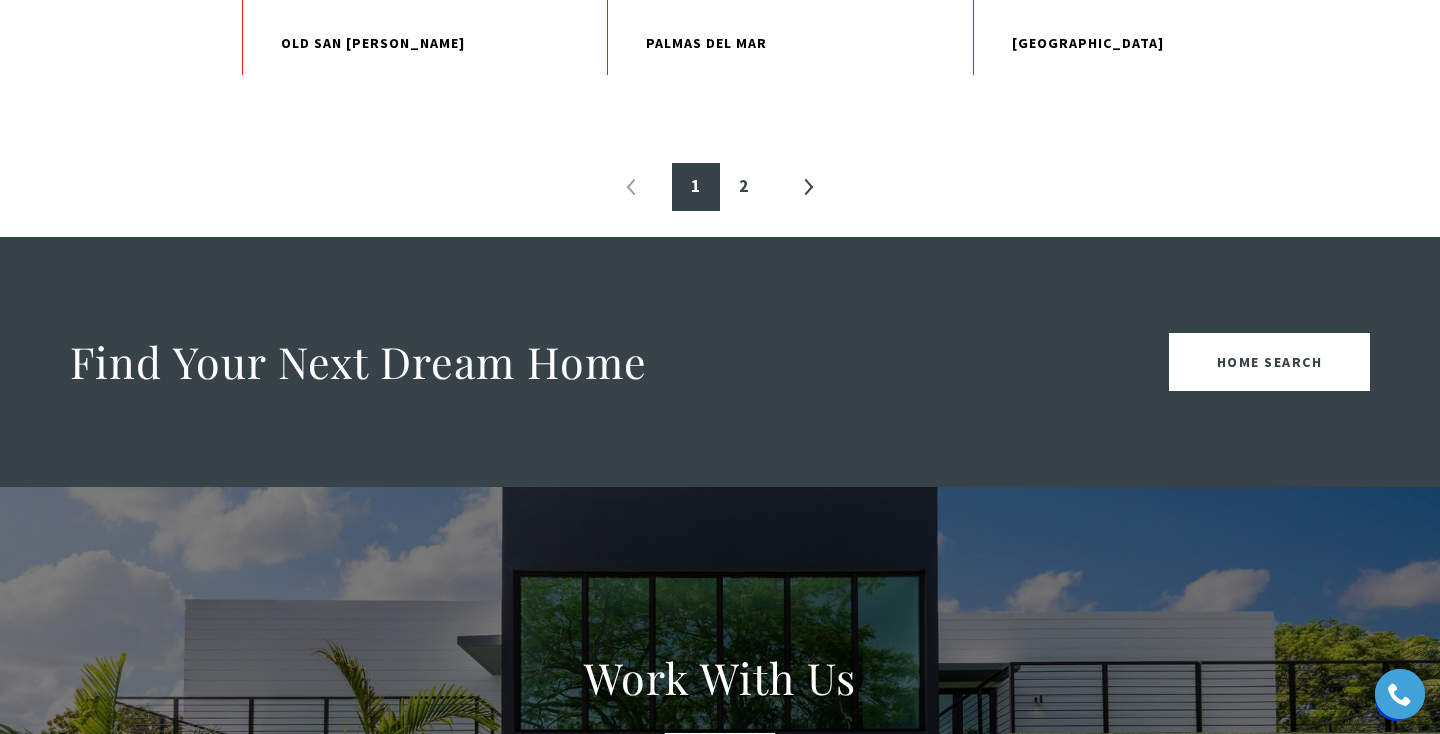 click on "Punta Las Marias" at bounding box center [1080, 44] 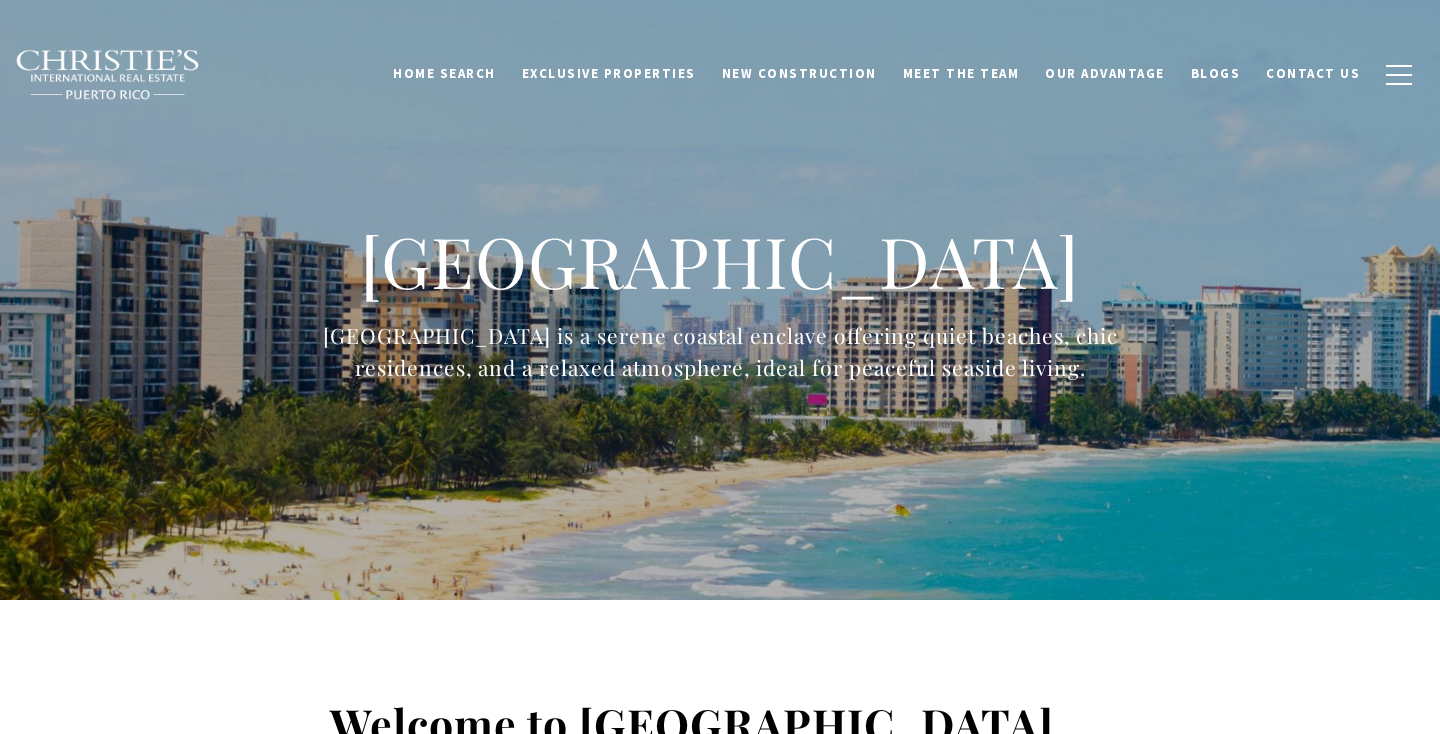 scroll, scrollTop: 0, scrollLeft: 0, axis: both 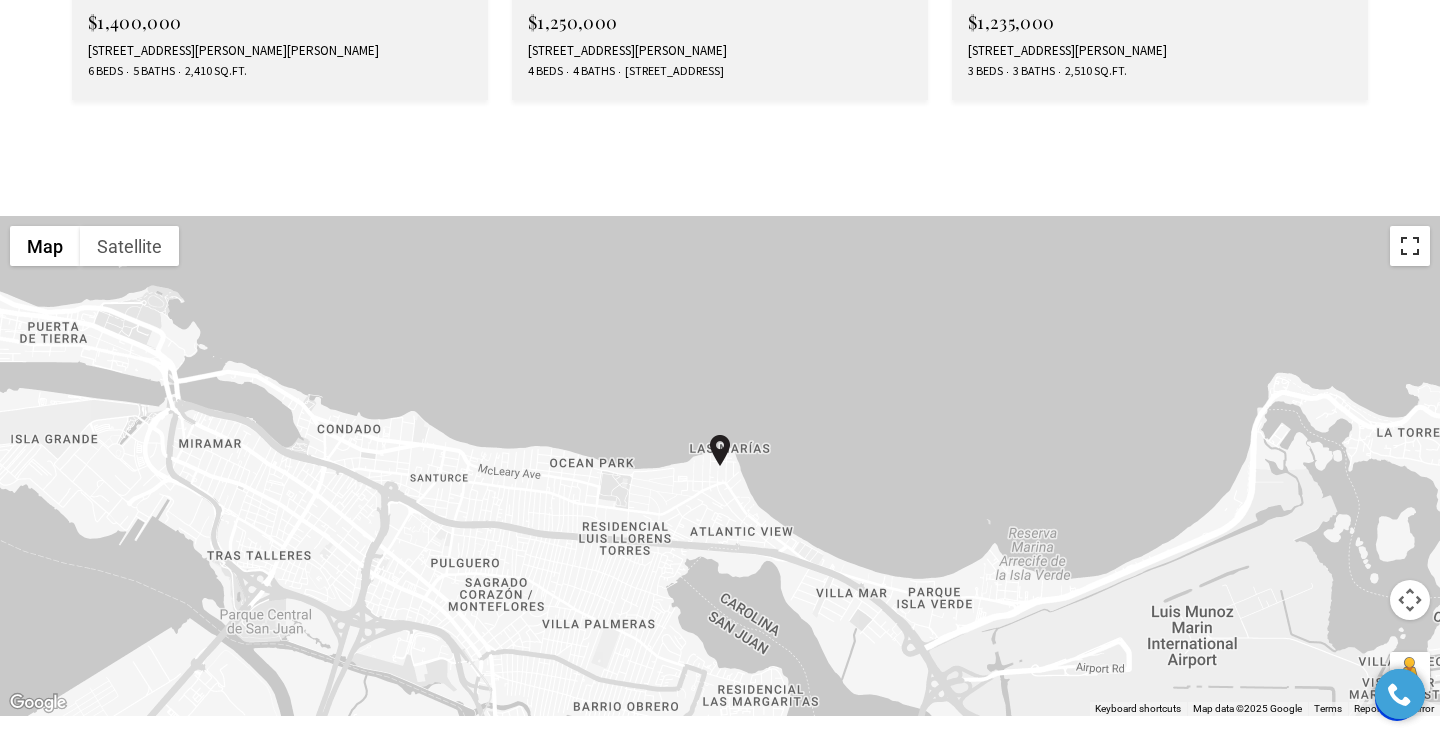 click at bounding box center [1410, 246] 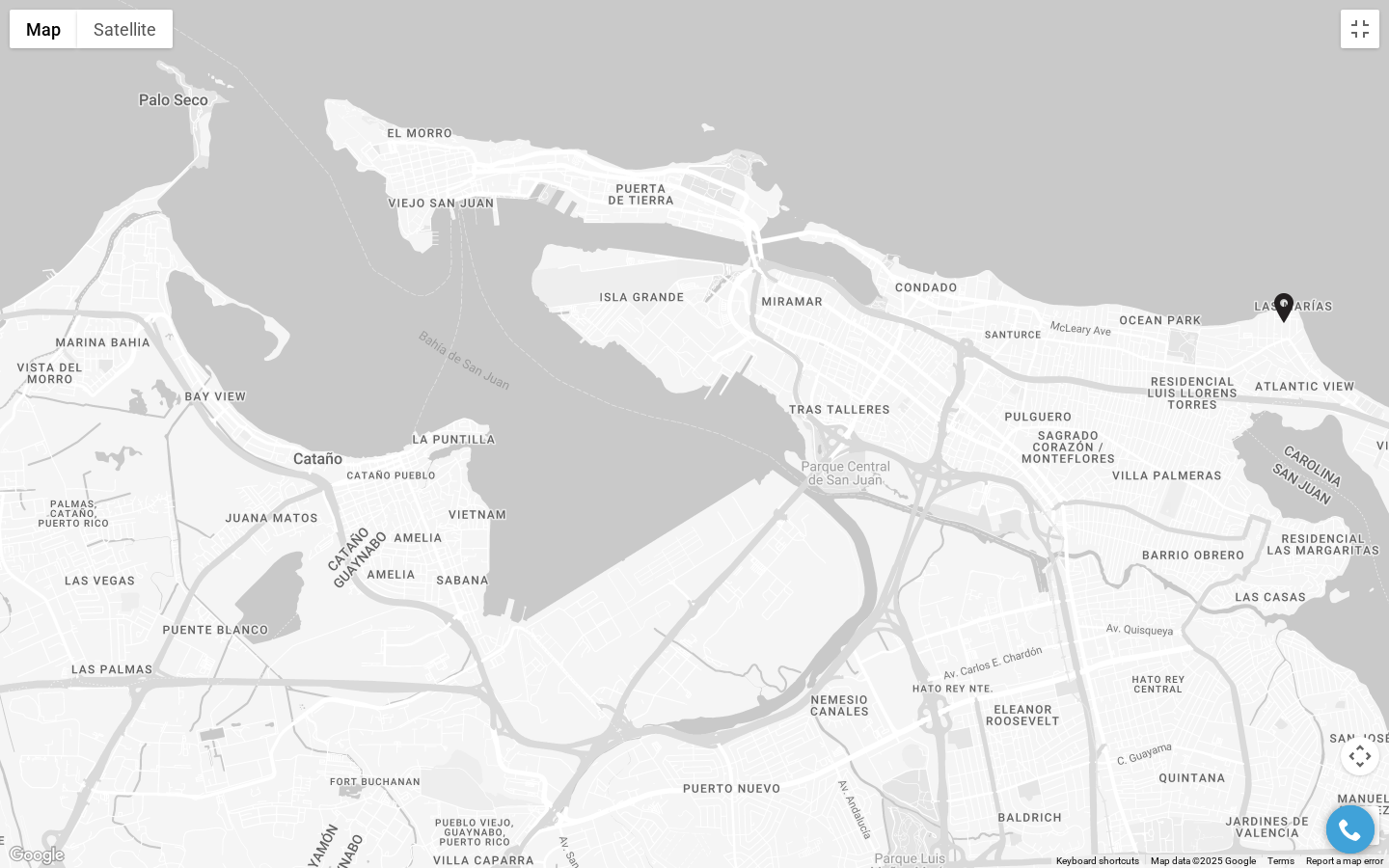 drag, startPoint x: 357, startPoint y: 183, endPoint x: 948, endPoint y: 66, distance: 602.4699 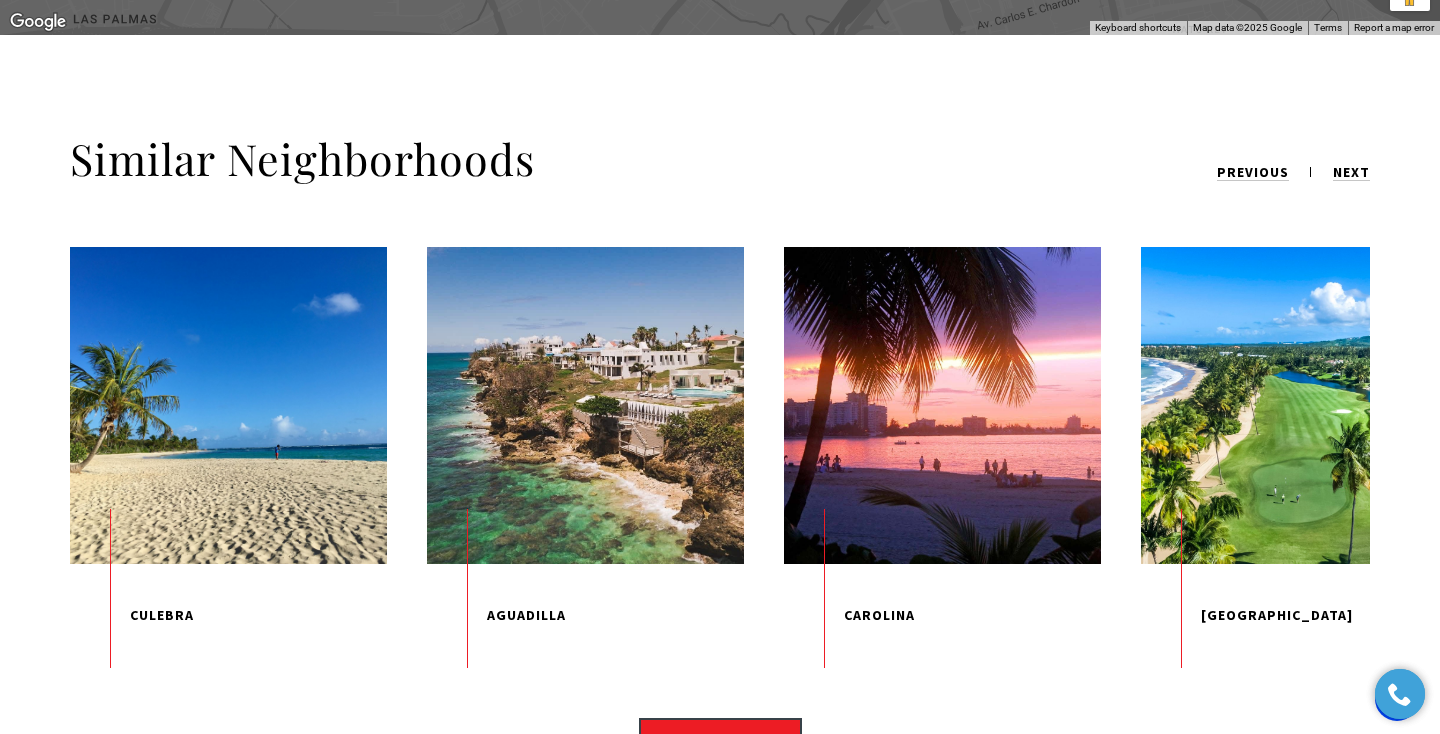 scroll, scrollTop: 4534, scrollLeft: 0, axis: vertical 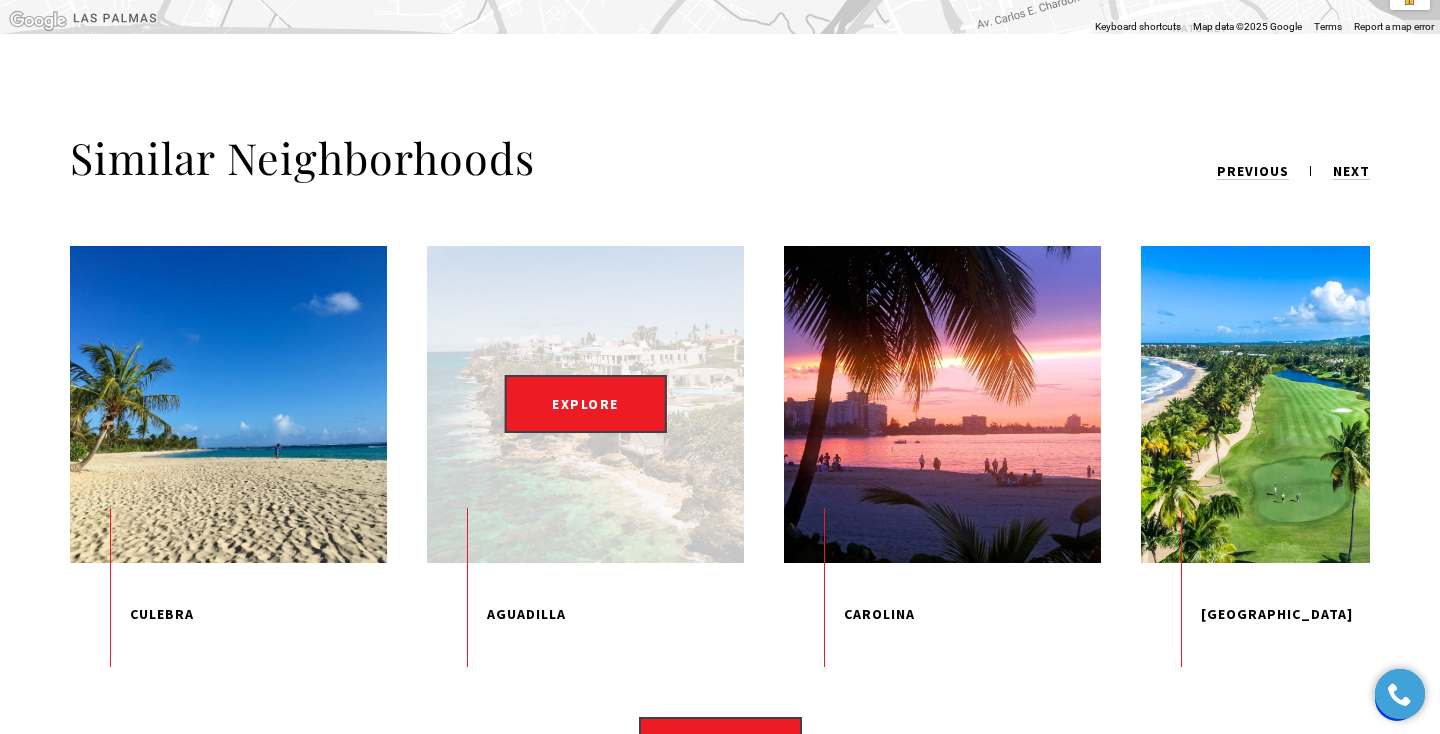 click on "EXPLORE" at bounding box center [585, 404] 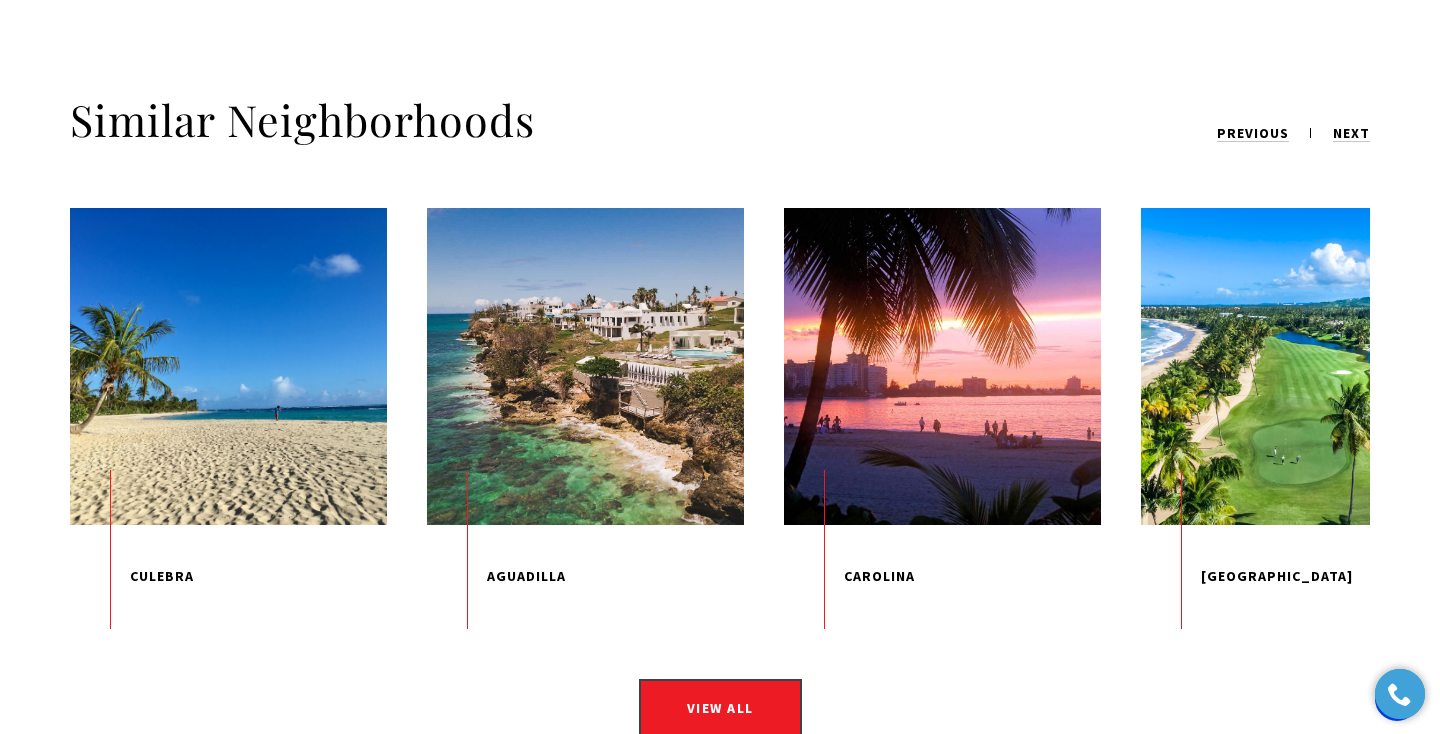 scroll, scrollTop: 4579, scrollLeft: 0, axis: vertical 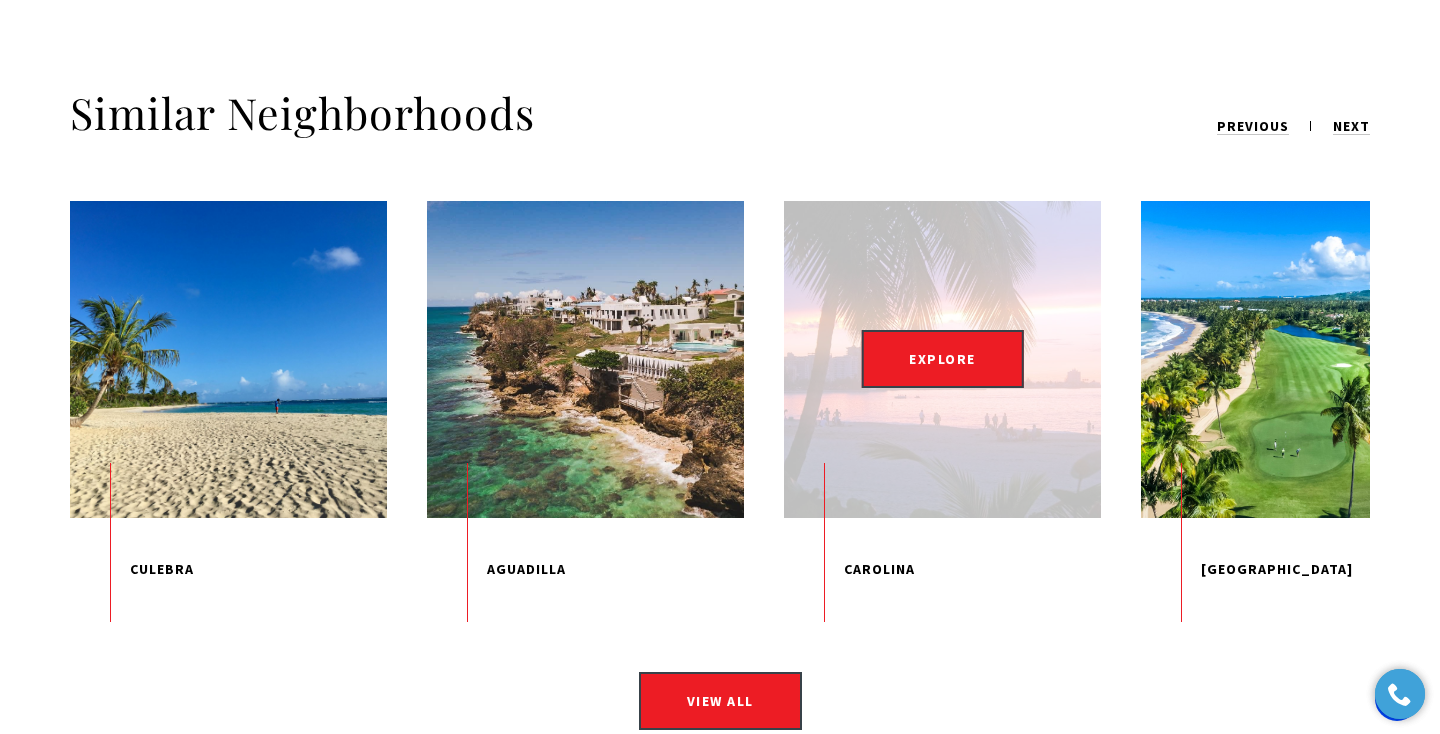click on "EXPLORE" at bounding box center [942, 359] 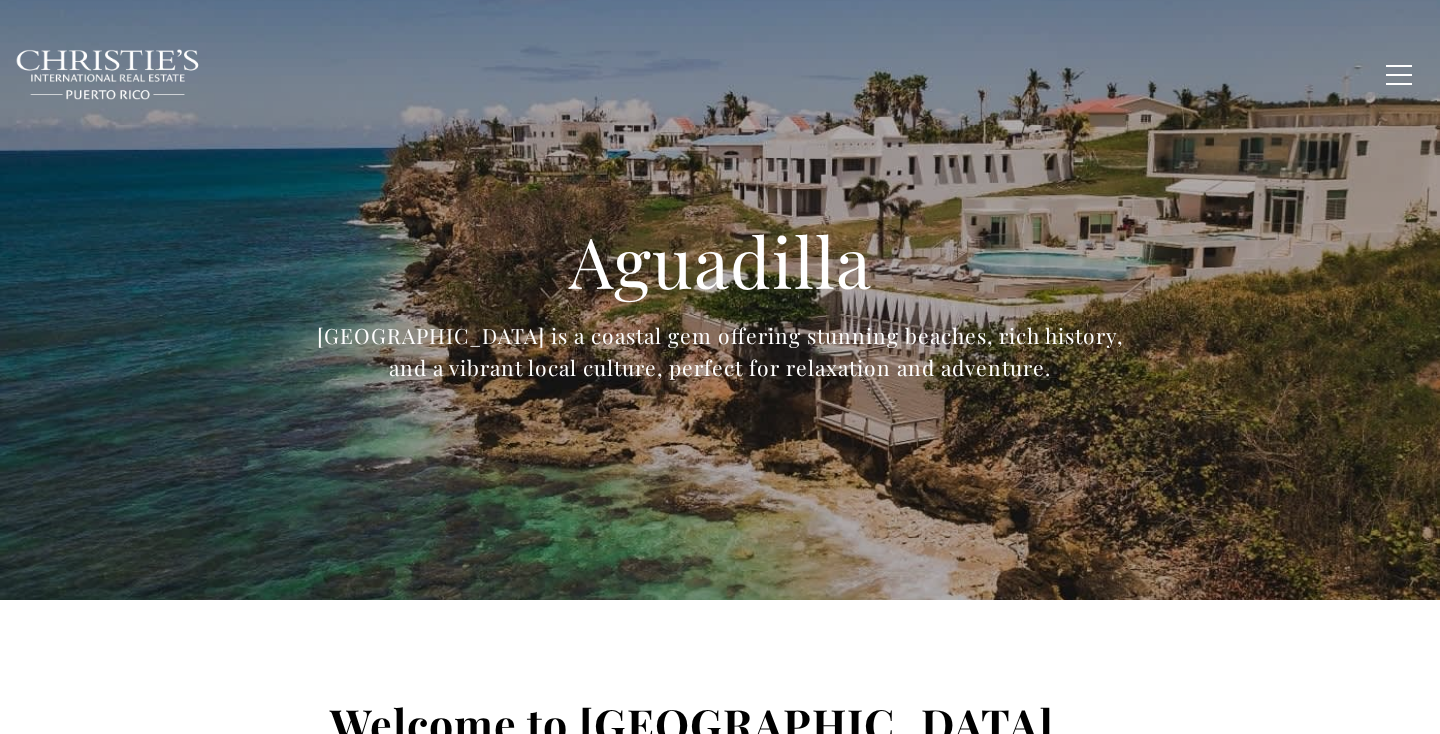 scroll, scrollTop: 0, scrollLeft: 0, axis: both 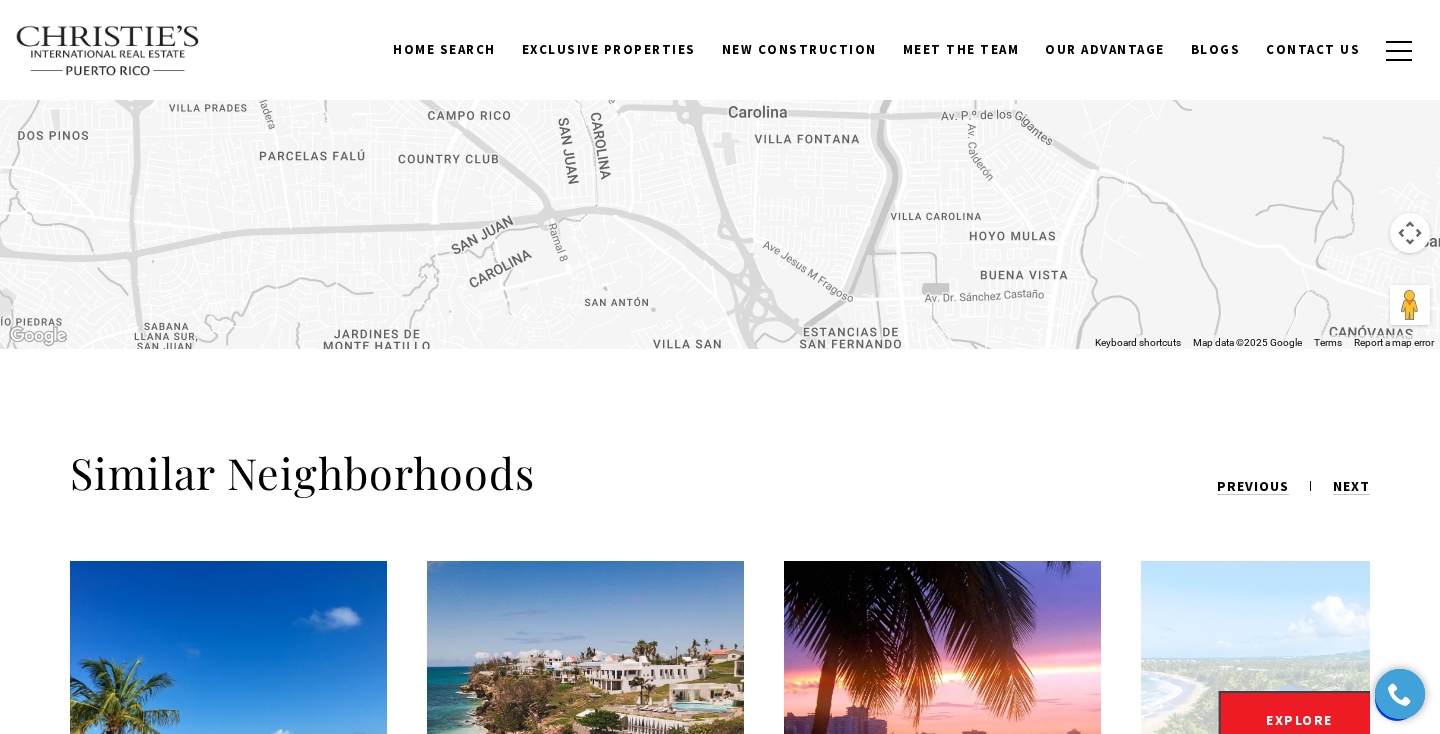 click on "EXPLORE" at bounding box center (1299, 719) 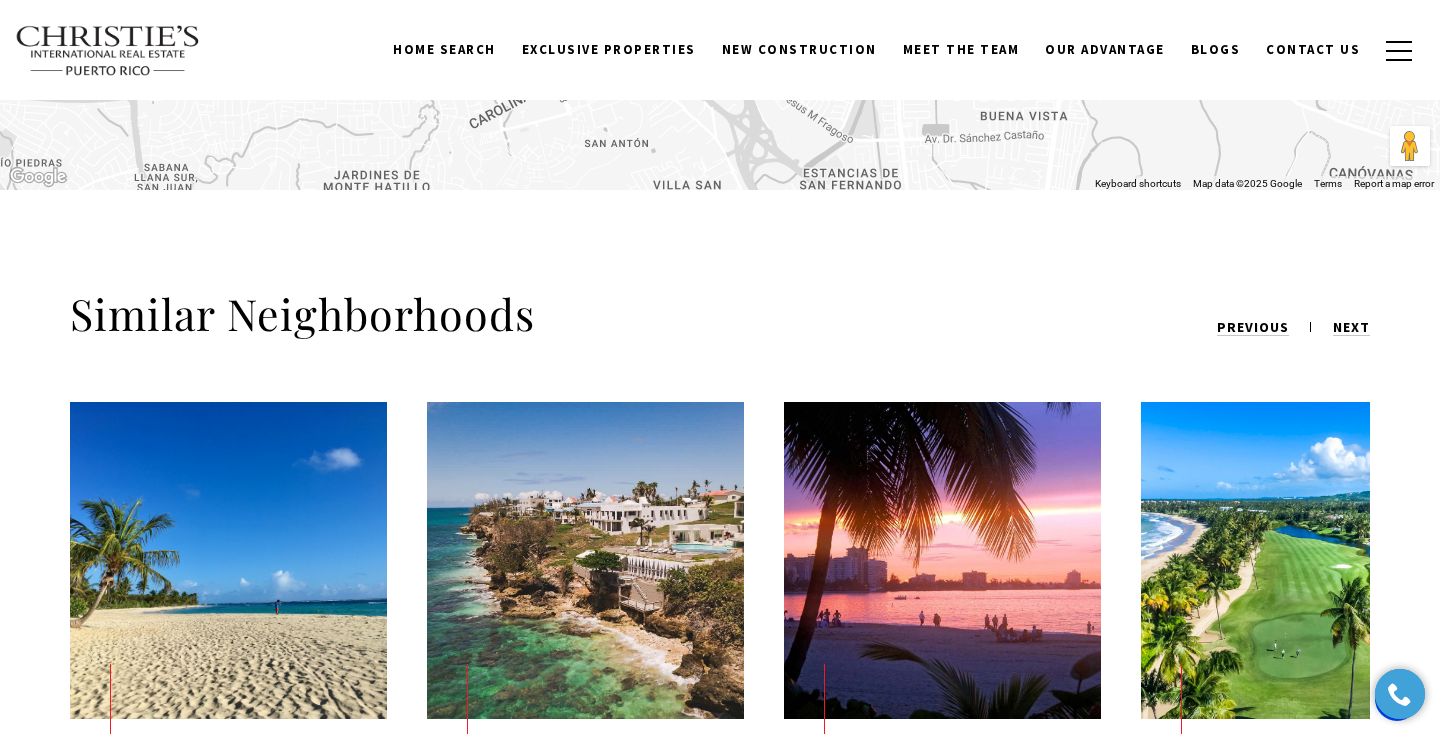 scroll, scrollTop: 7150, scrollLeft: 0, axis: vertical 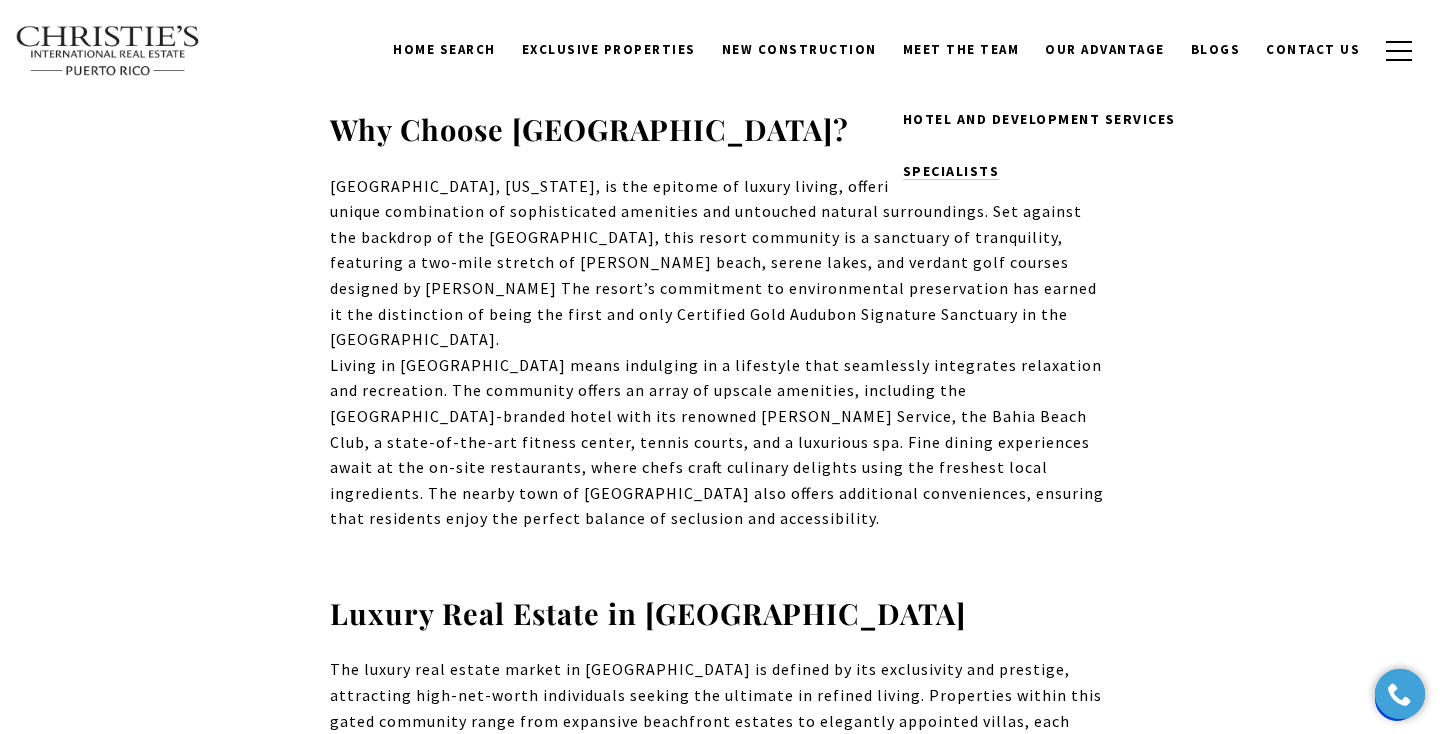click on "Specialists" at bounding box center [951, 171] 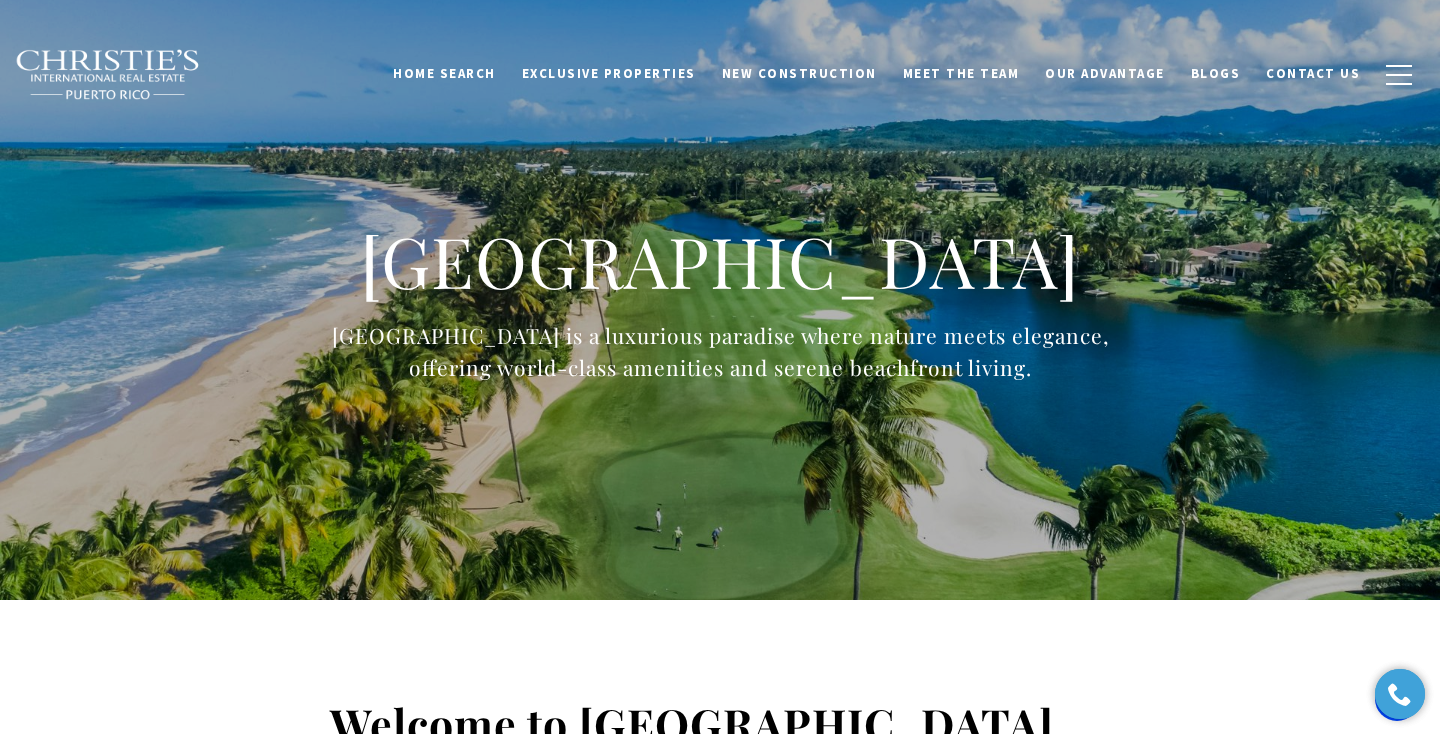 scroll, scrollTop: 0, scrollLeft: 0, axis: both 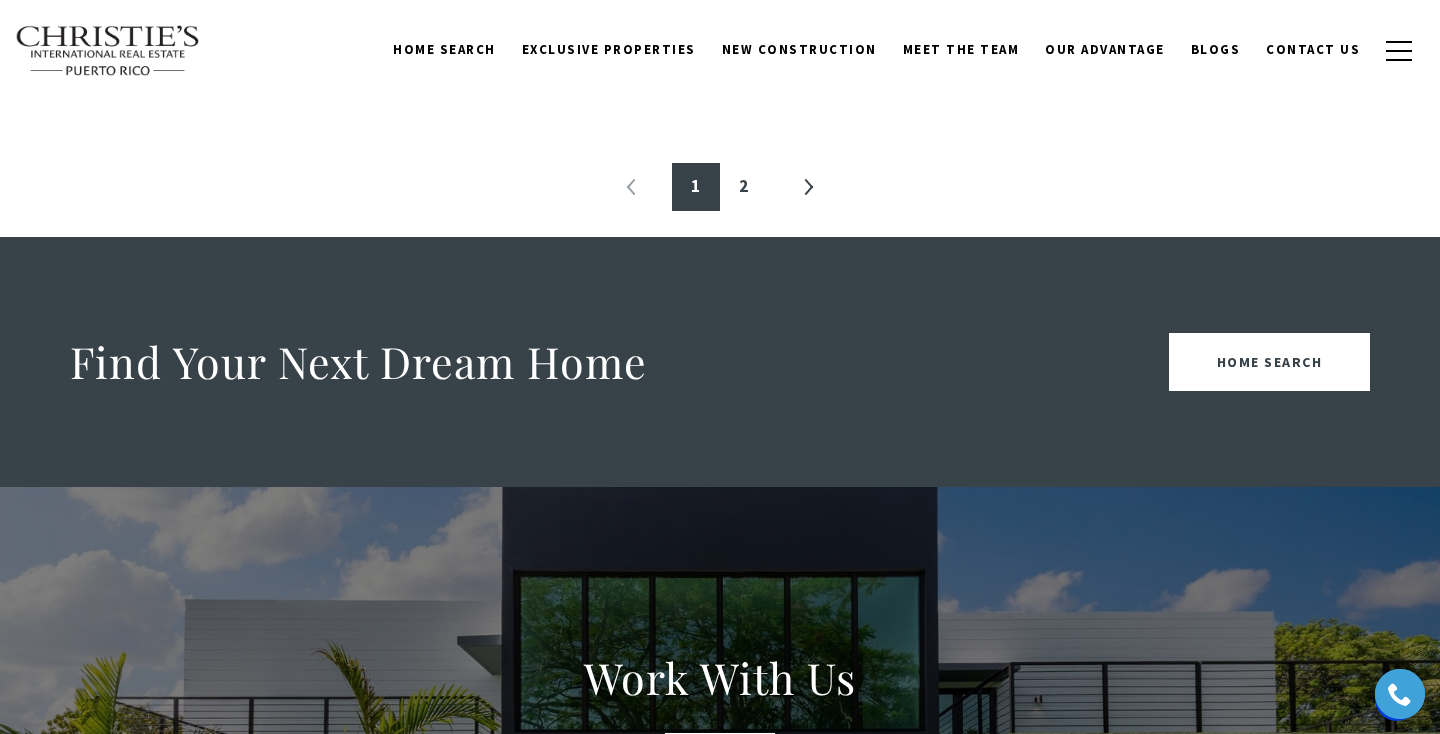 click on "Old San Juan" at bounding box center [349, 44] 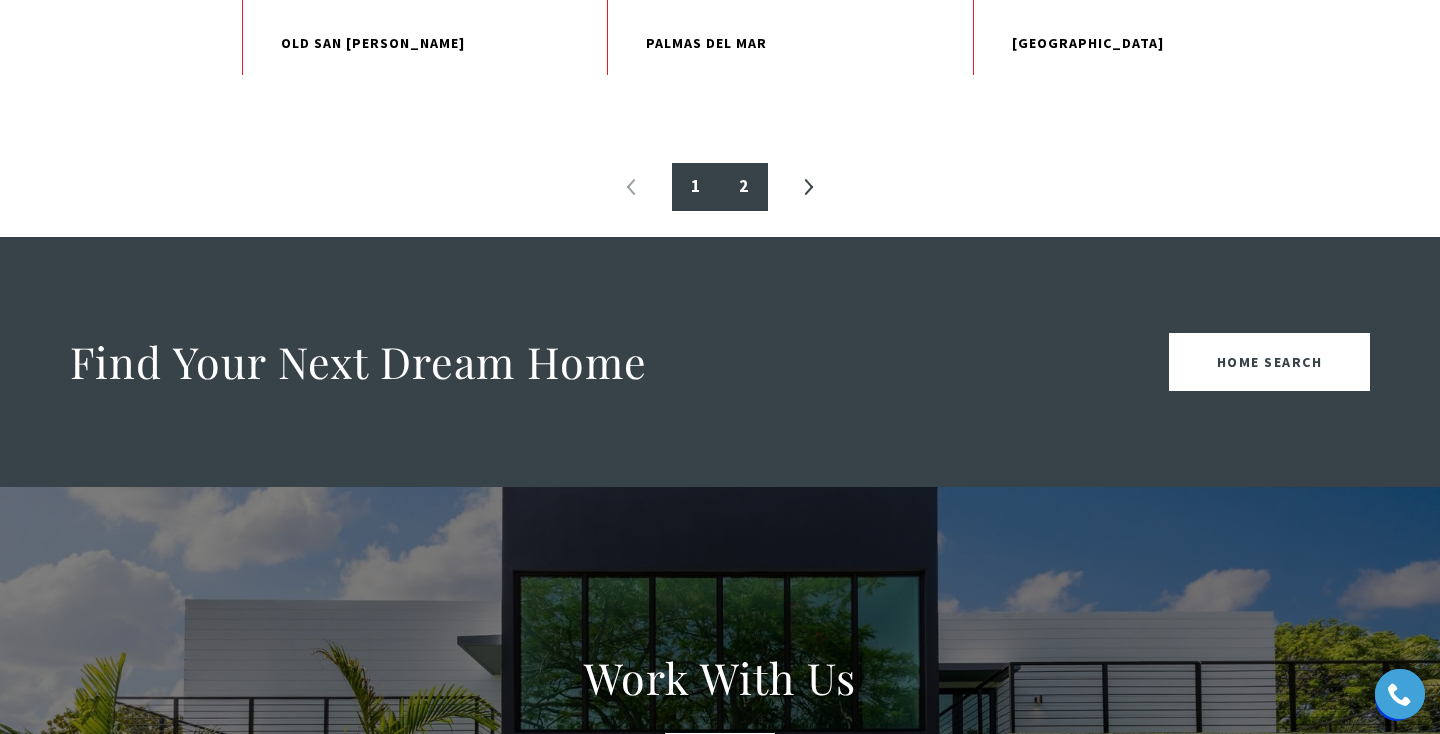 click on "2" at bounding box center [744, 187] 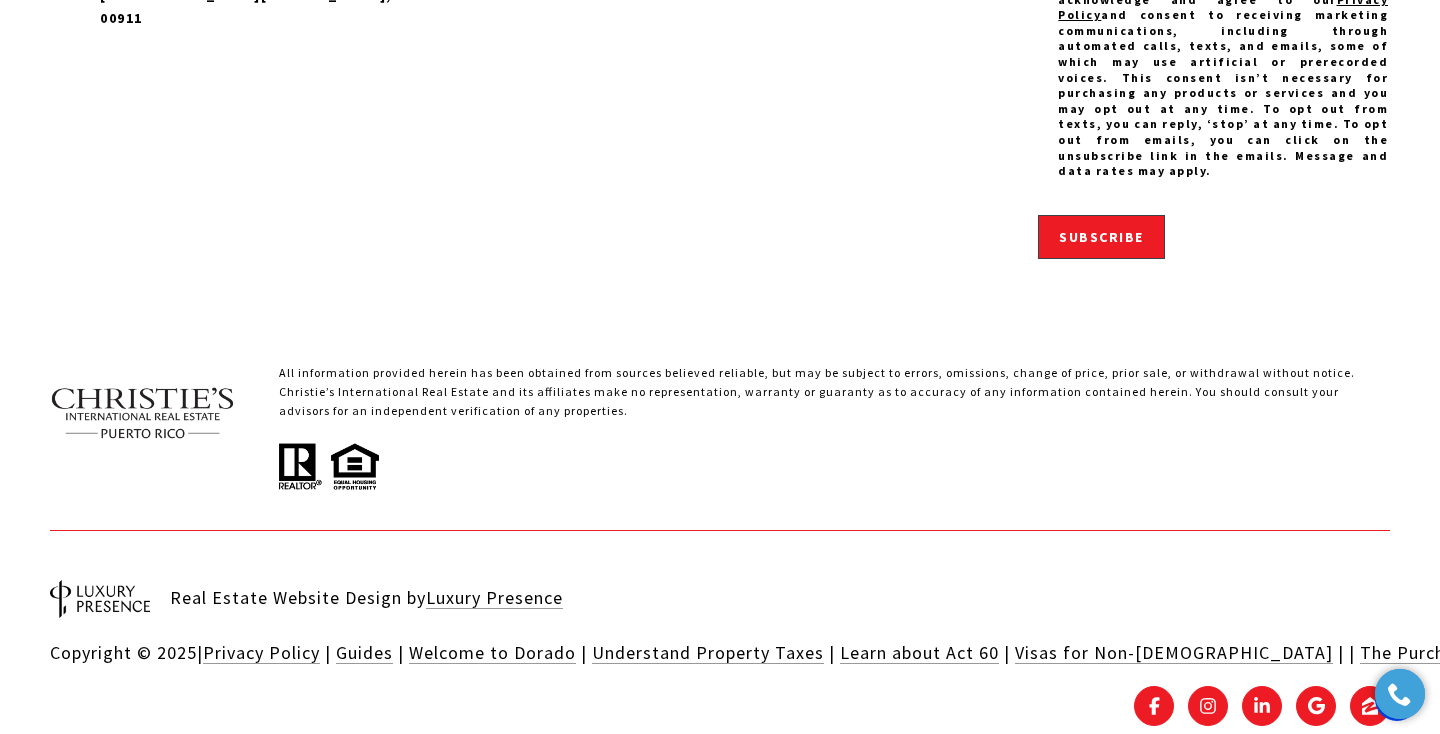 scroll, scrollTop: 600, scrollLeft: 0, axis: vertical 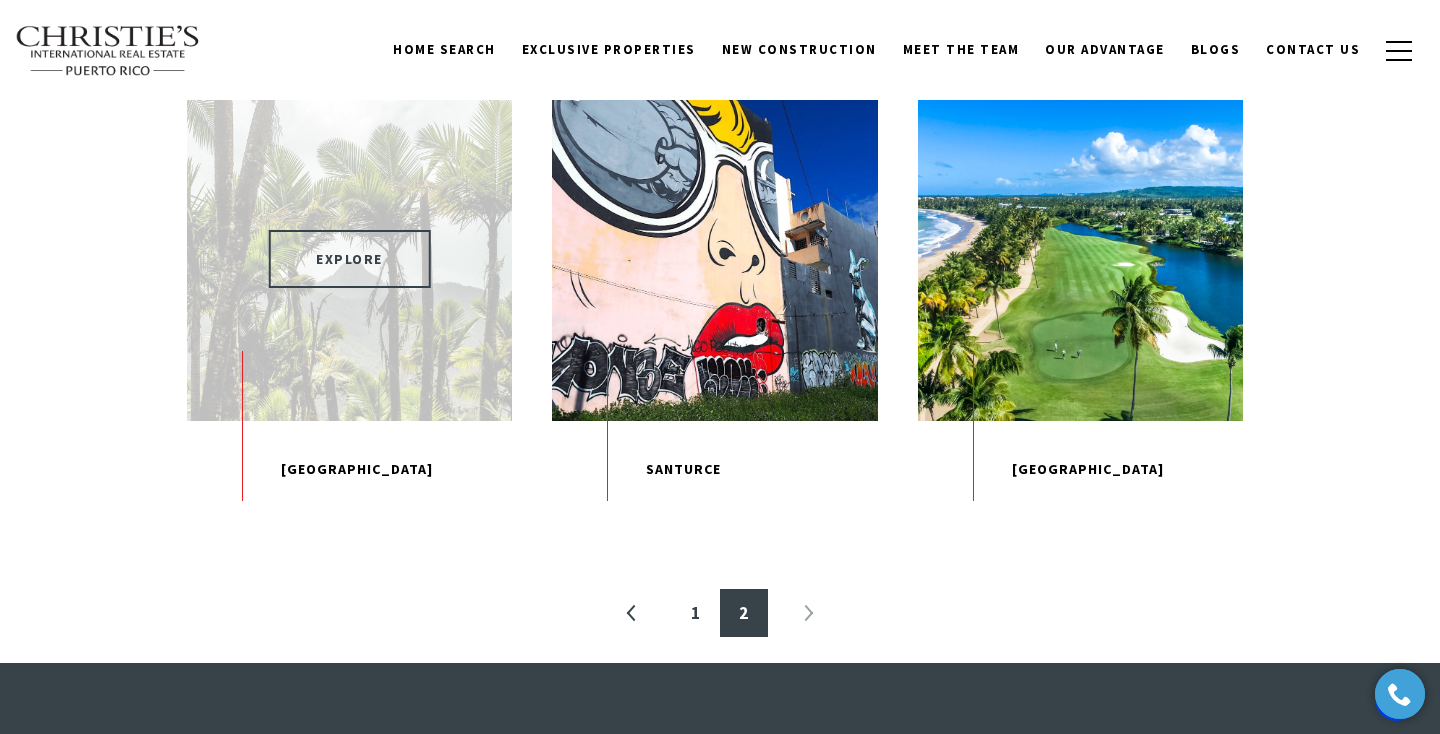 click on "EXPLORE" at bounding box center (349, 259) 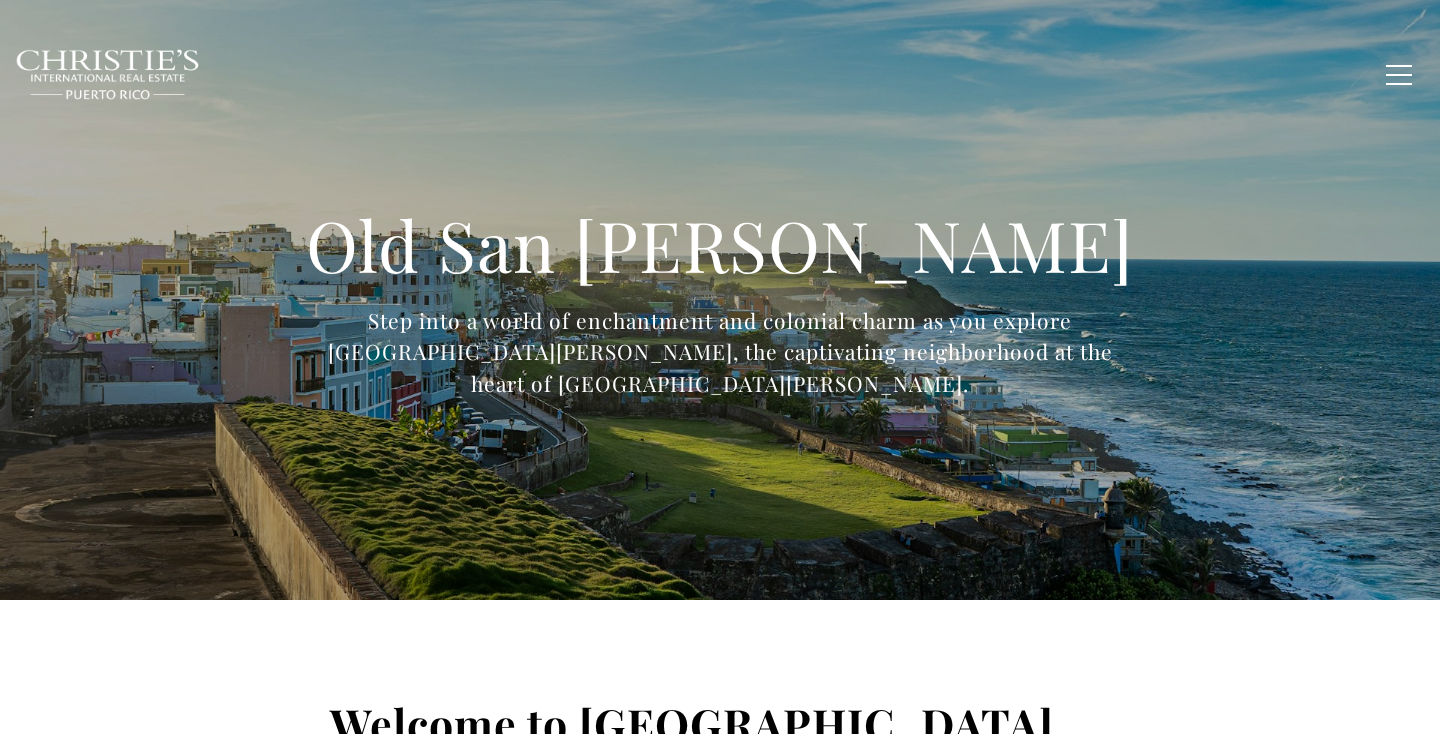 scroll, scrollTop: 0, scrollLeft: 0, axis: both 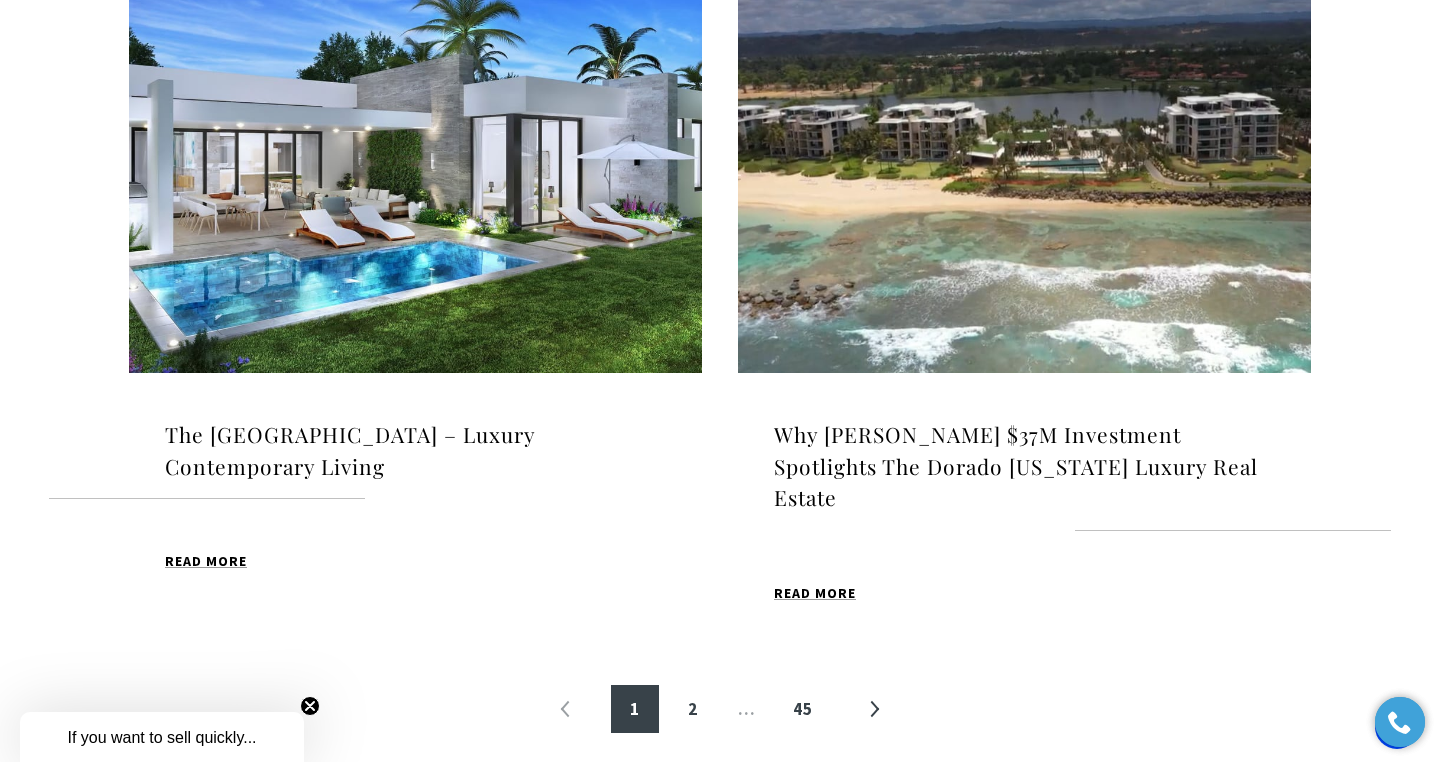 click on "Why [PERSON_NAME] $37M Investment Spotlights The Dorado [US_STATE] Luxury Real Estate" at bounding box center [1024, 466] 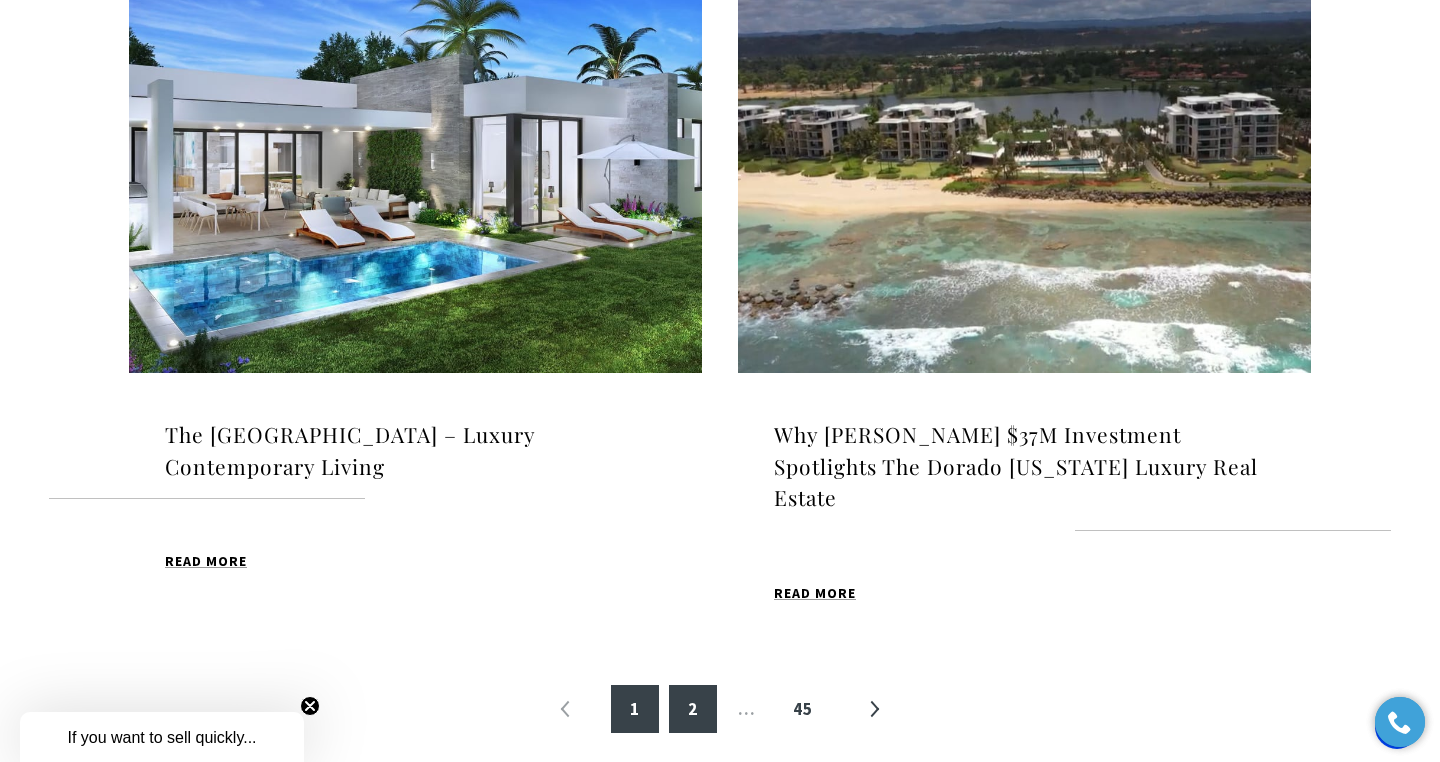 click on "2" at bounding box center (693, 709) 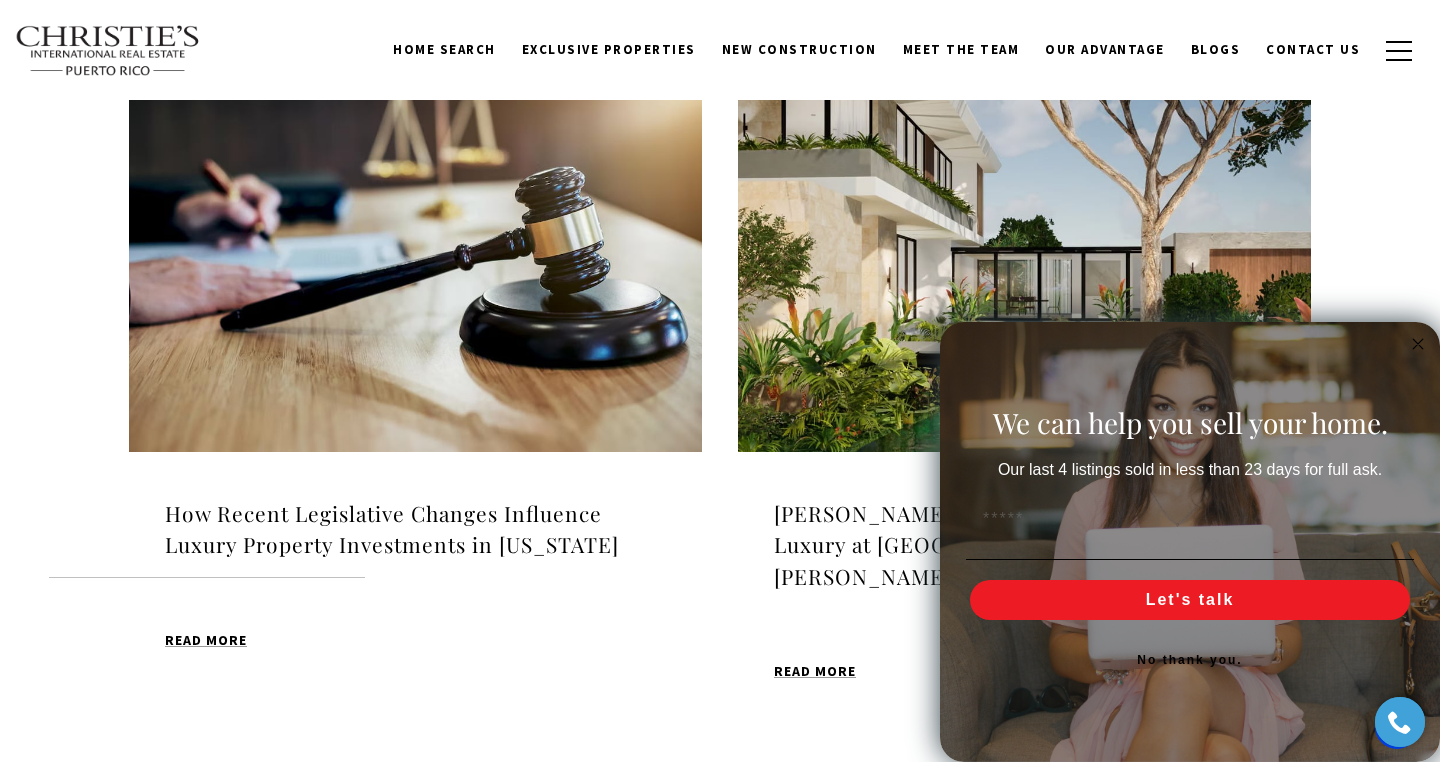 scroll, scrollTop: 2009, scrollLeft: 0, axis: vertical 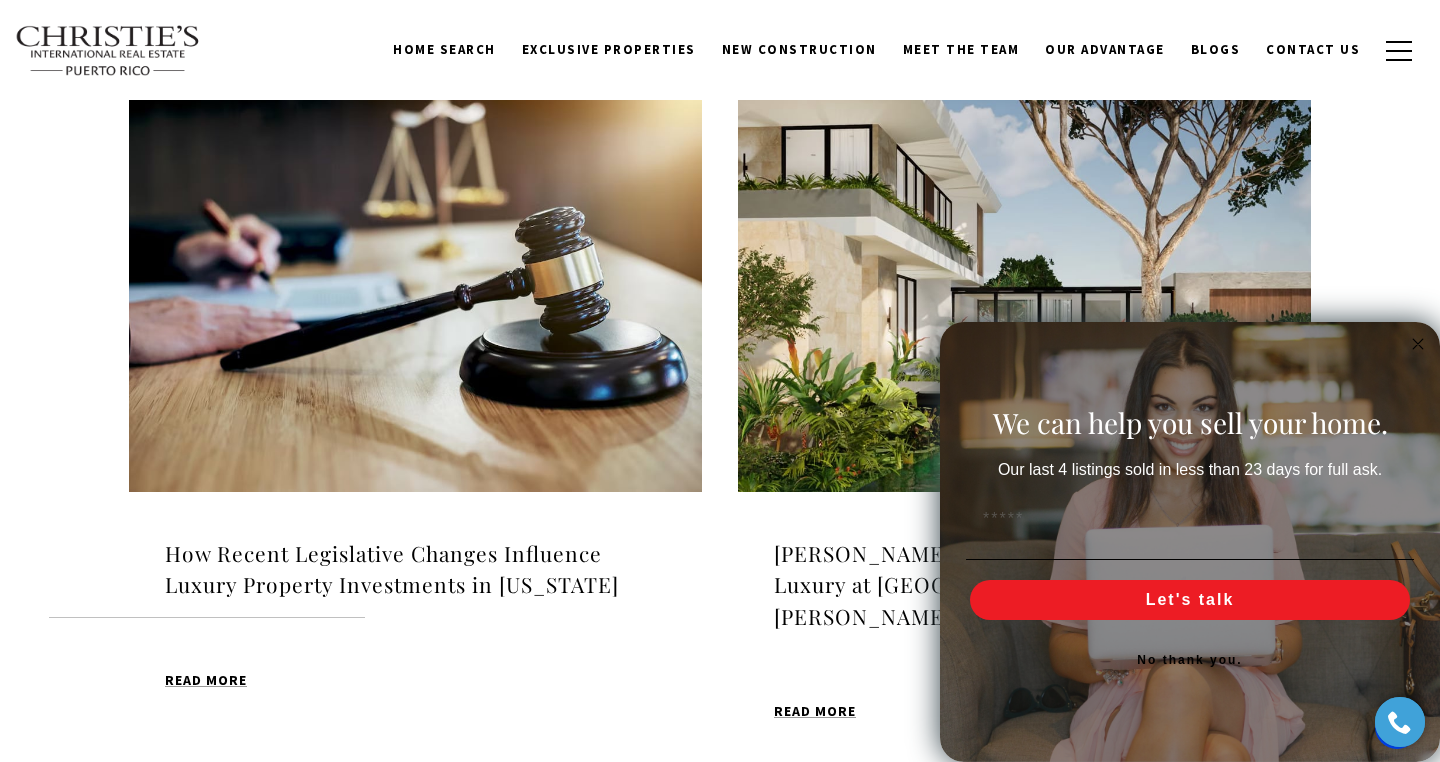 click on "How Recent Legislative Changes Influence Luxury Property Investments in Puerto Rico" at bounding box center (415, 569) 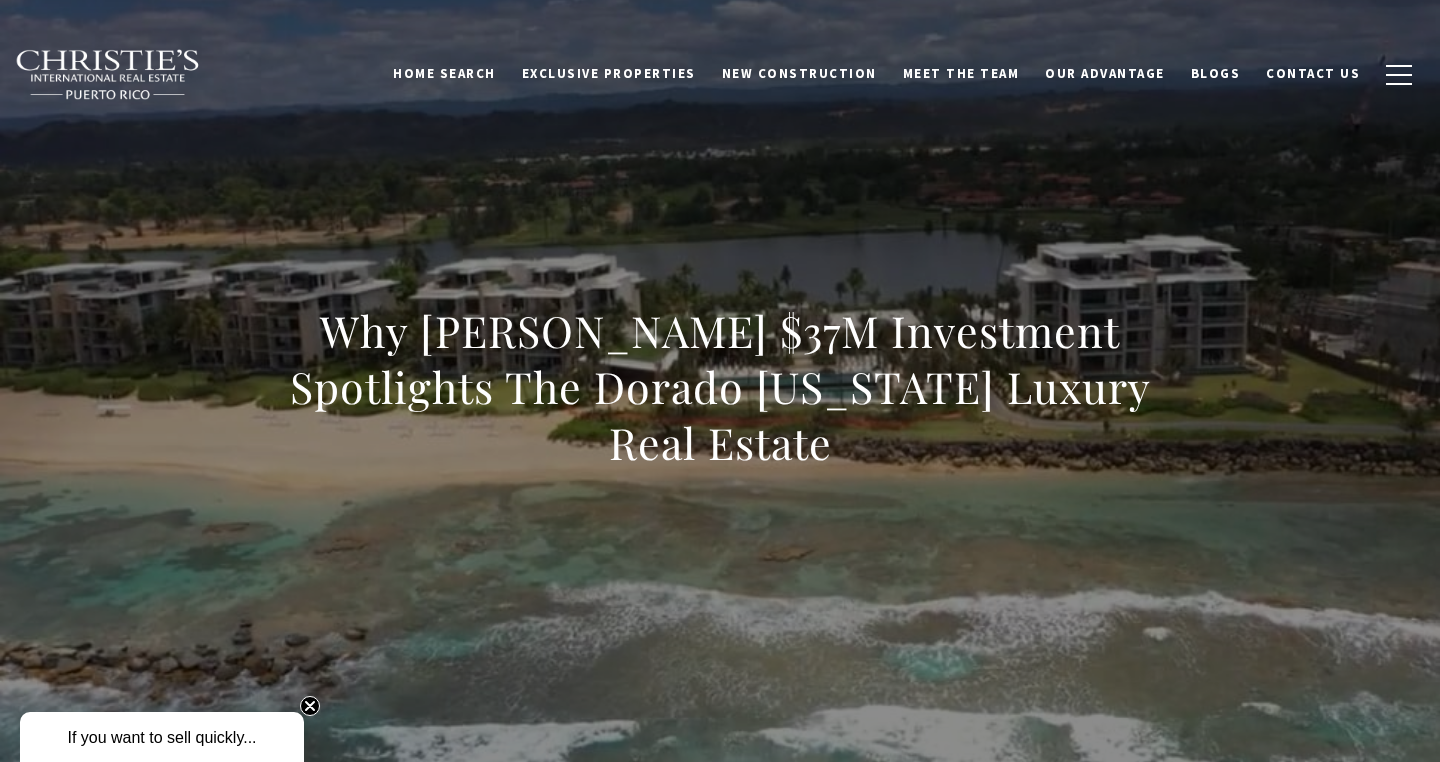 scroll, scrollTop: 0, scrollLeft: 0, axis: both 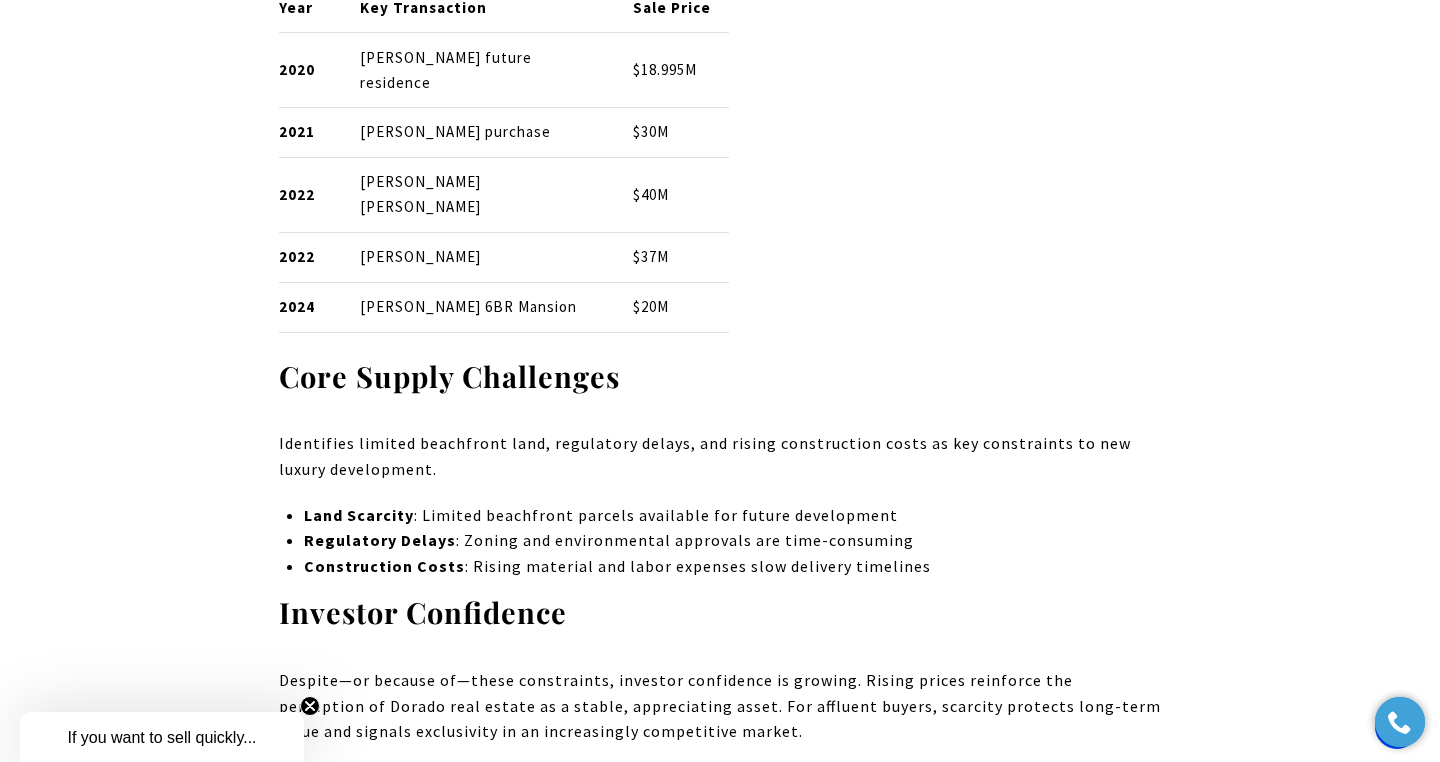 click on "Identifies limited beachfront land, regulatory delays, and rising construction costs as key constraints to new luxury development." at bounding box center (720, 456) 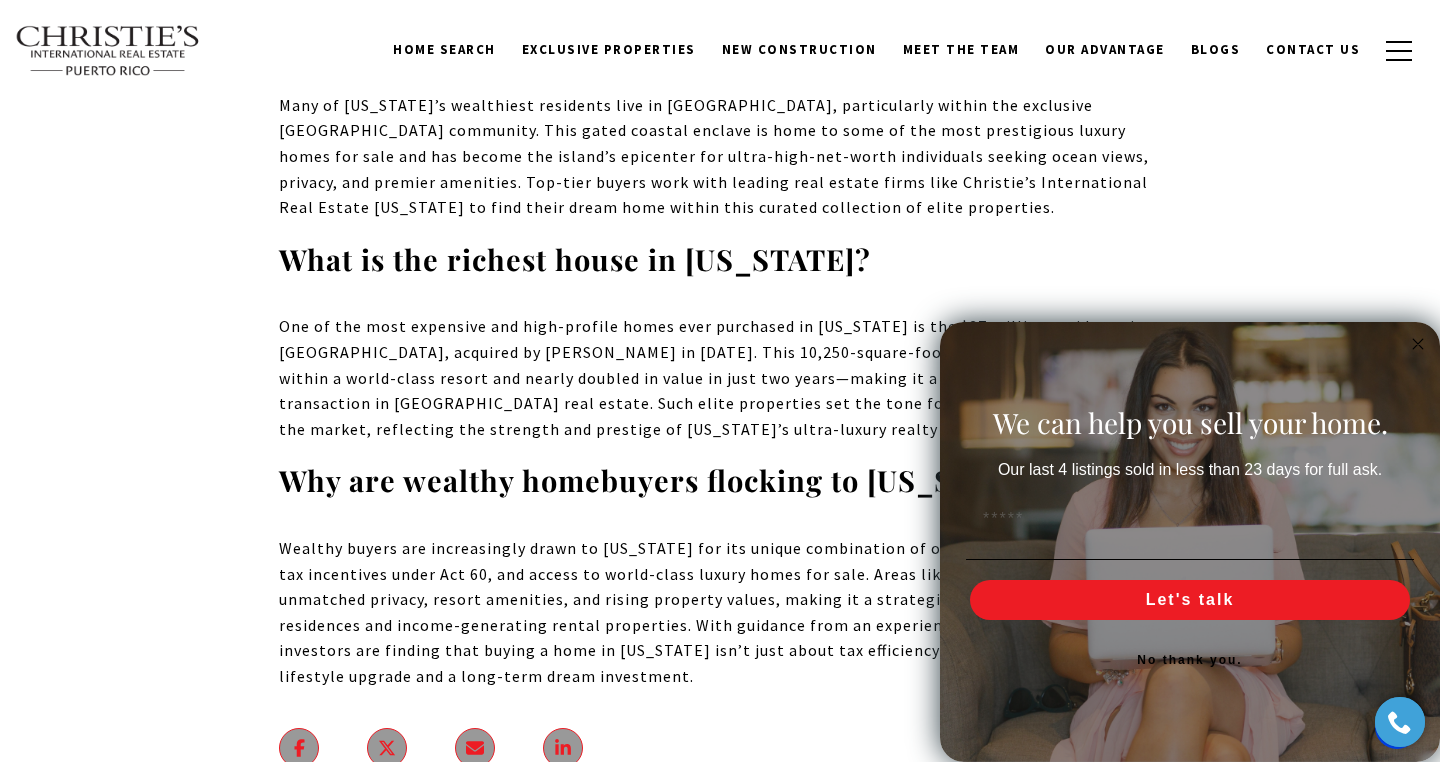 scroll, scrollTop: 12633, scrollLeft: 0, axis: vertical 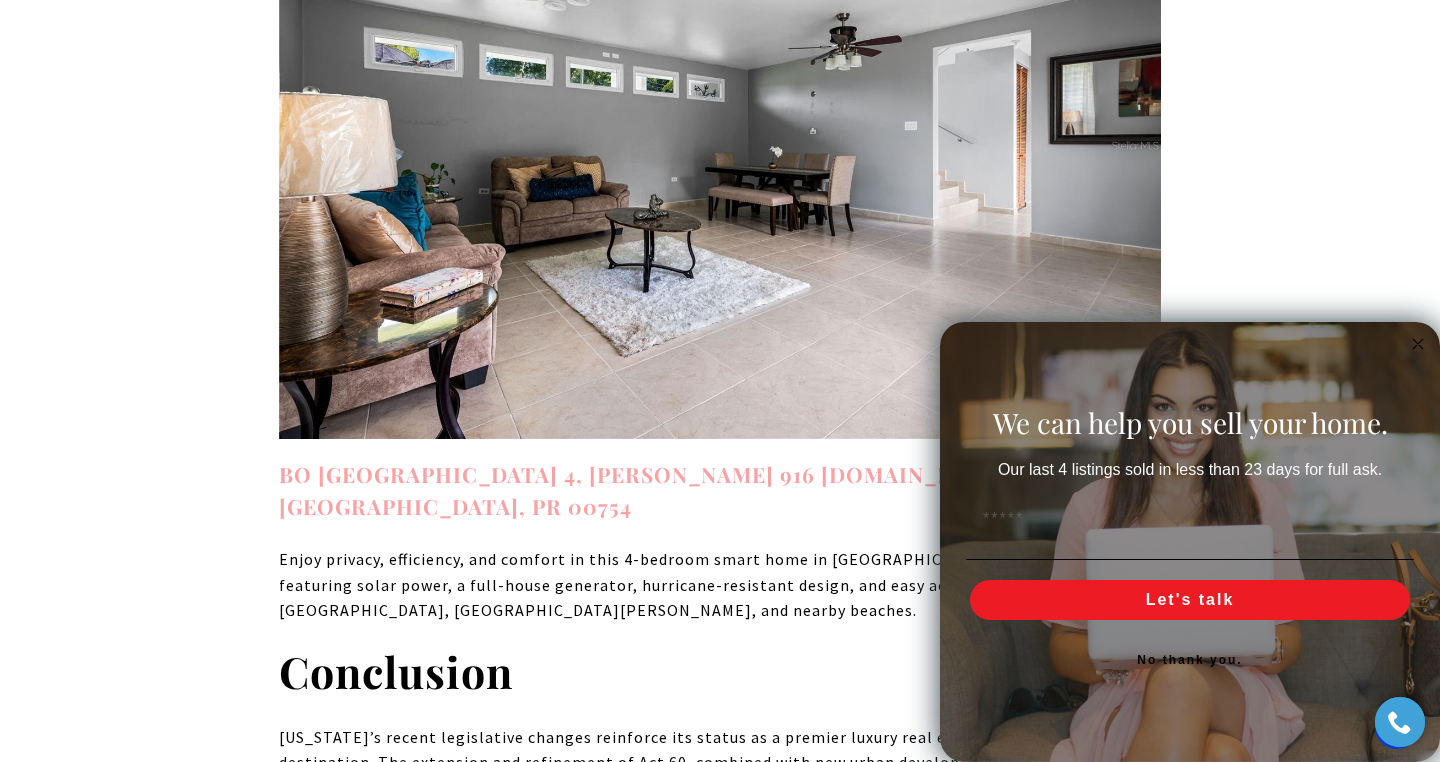click on "BO [GEOGRAPHIC_DATA] 4, [PERSON_NAME] 916 [DOMAIN_NAME] 2.2, [GEOGRAPHIC_DATA], PR 00754" at bounding box center (666, 490) 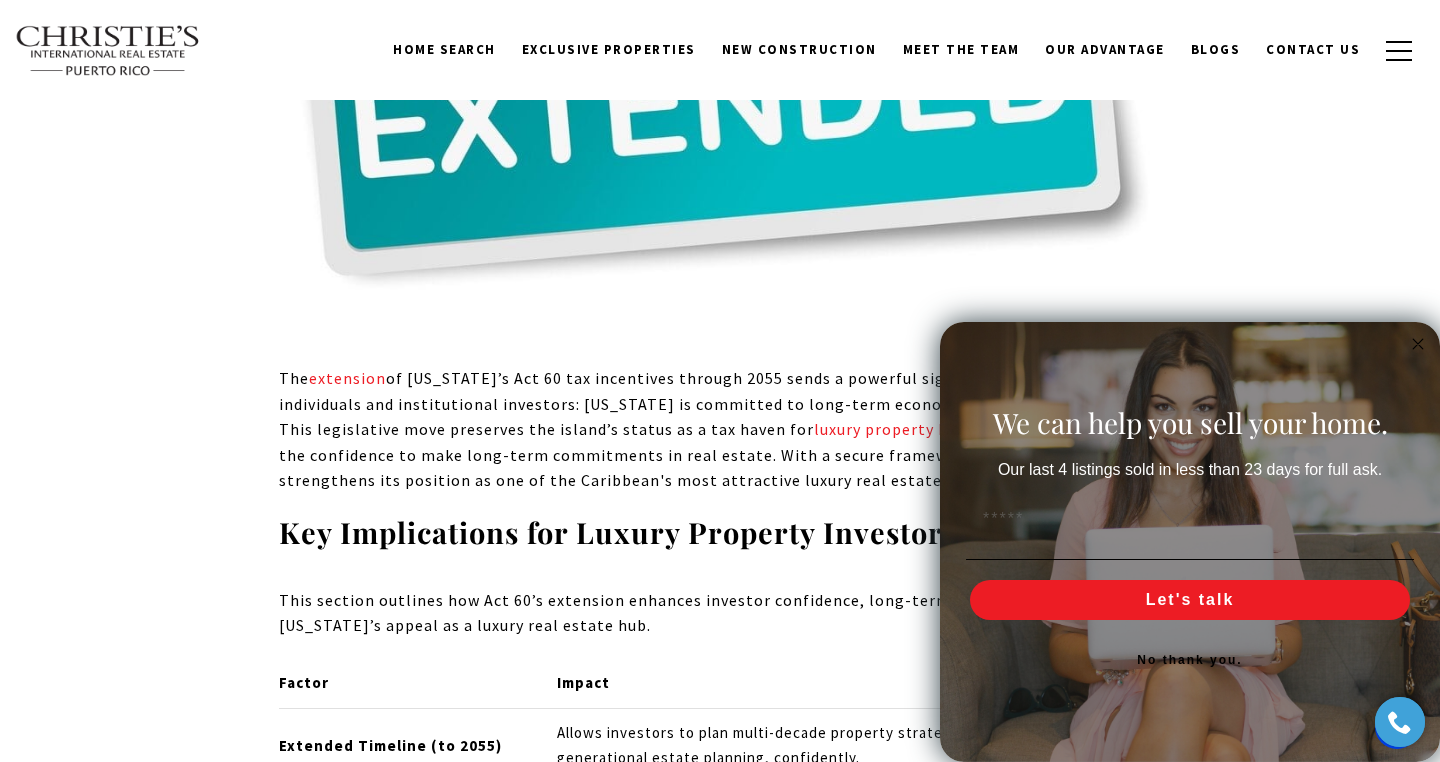 scroll, scrollTop: 1356, scrollLeft: 0, axis: vertical 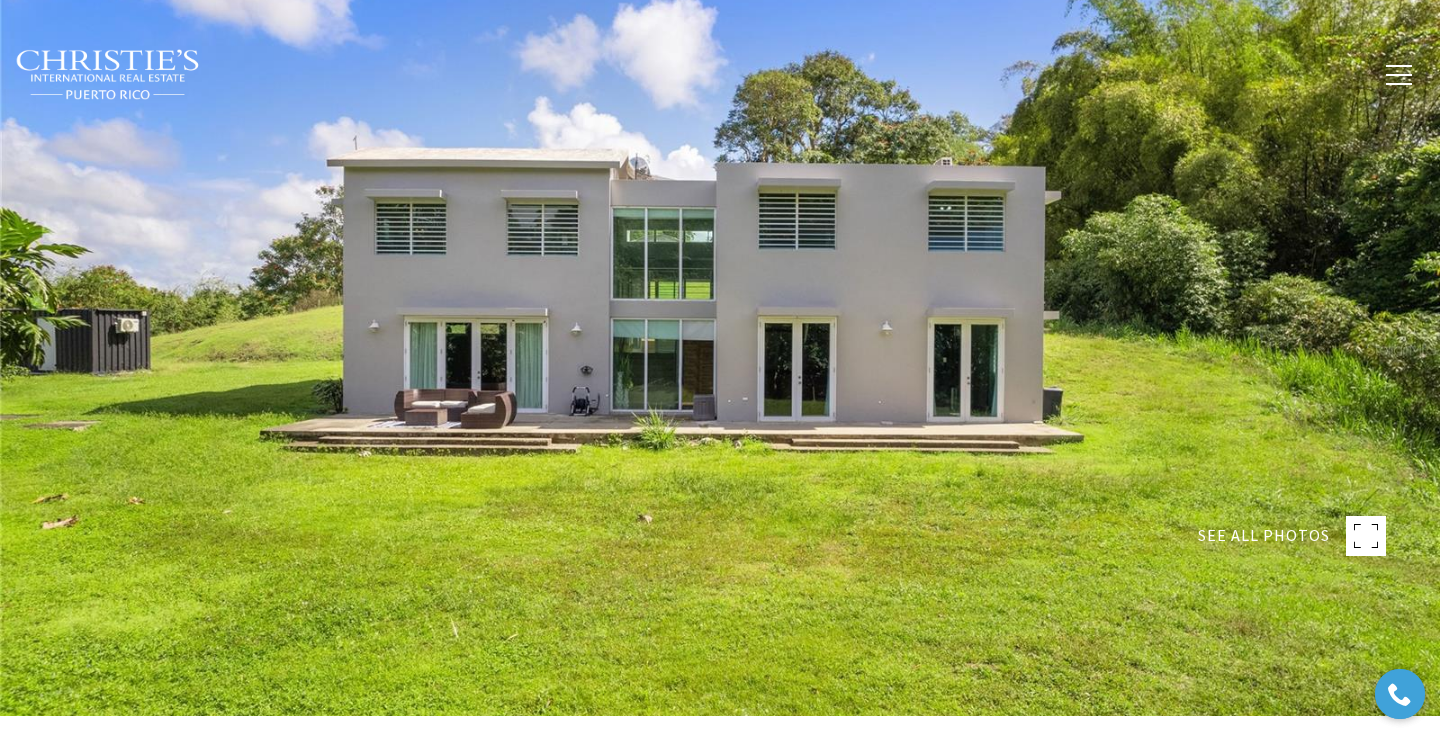 click 